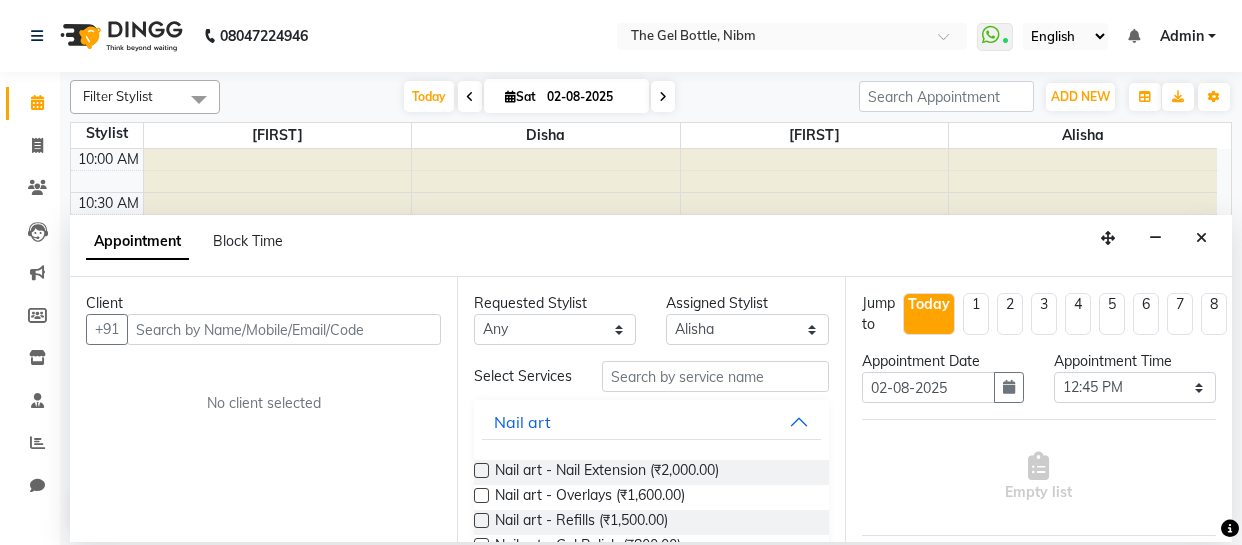 select on "85008" 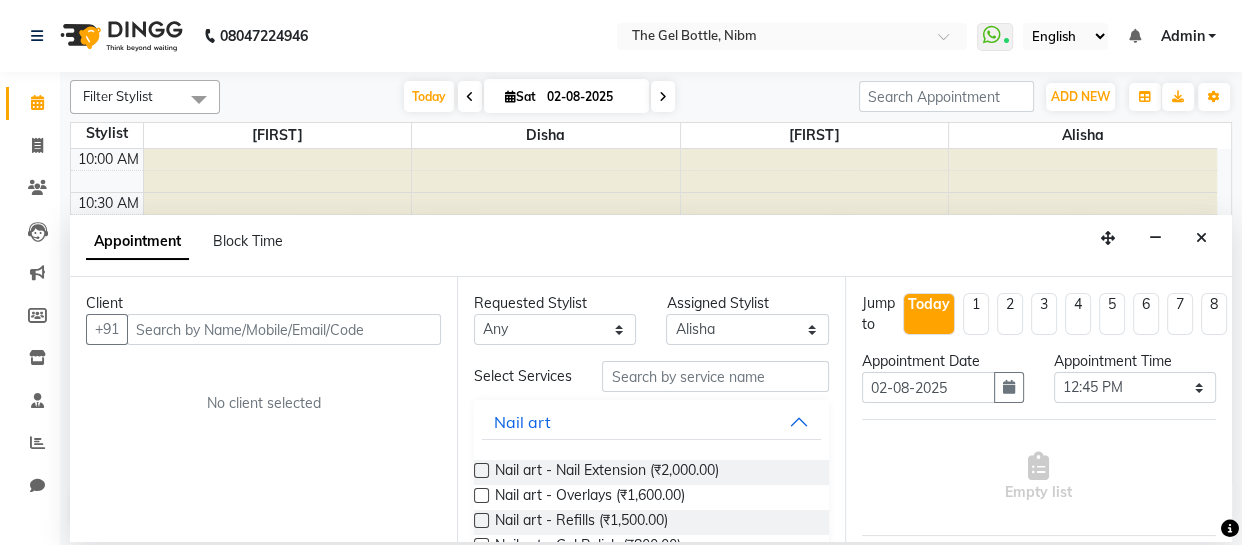 scroll, scrollTop: 0, scrollLeft: 0, axis: both 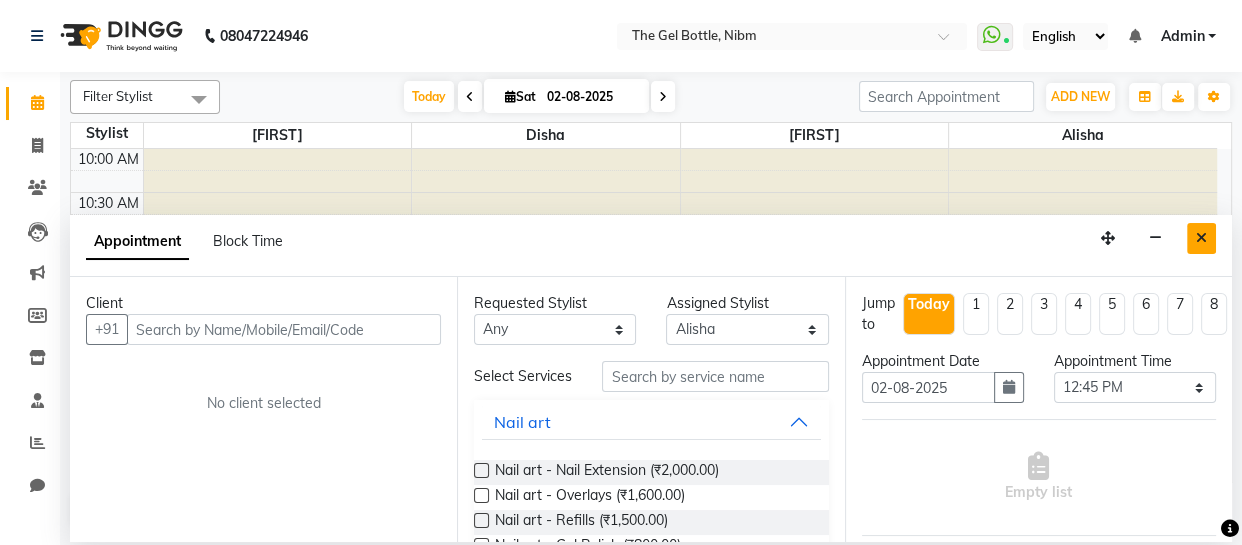 click at bounding box center [1201, 238] 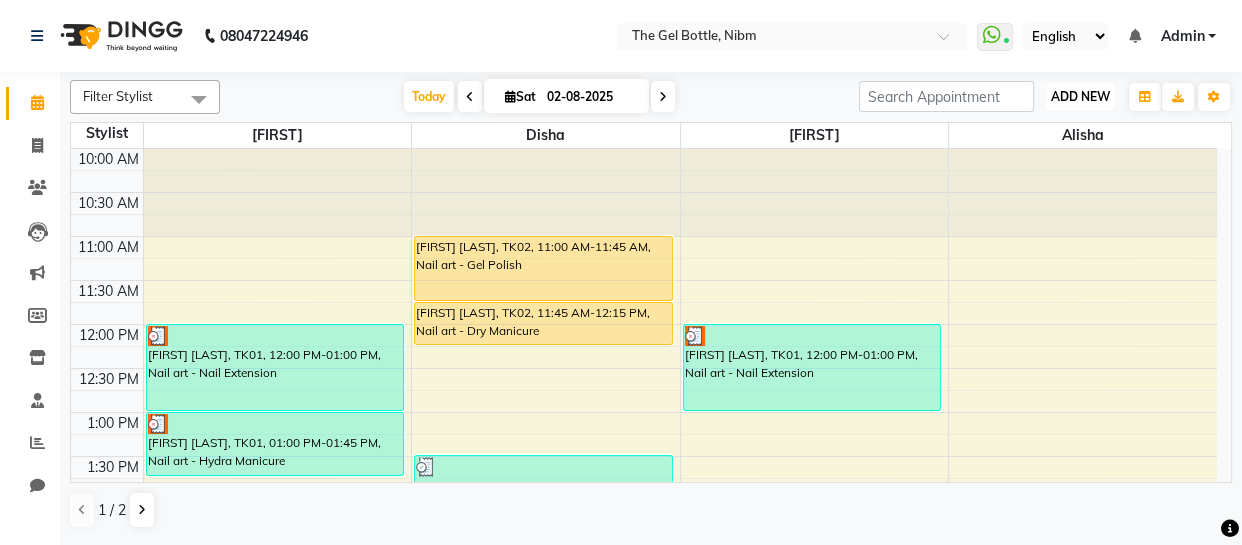 click on "ADD NEW" at bounding box center [1080, 96] 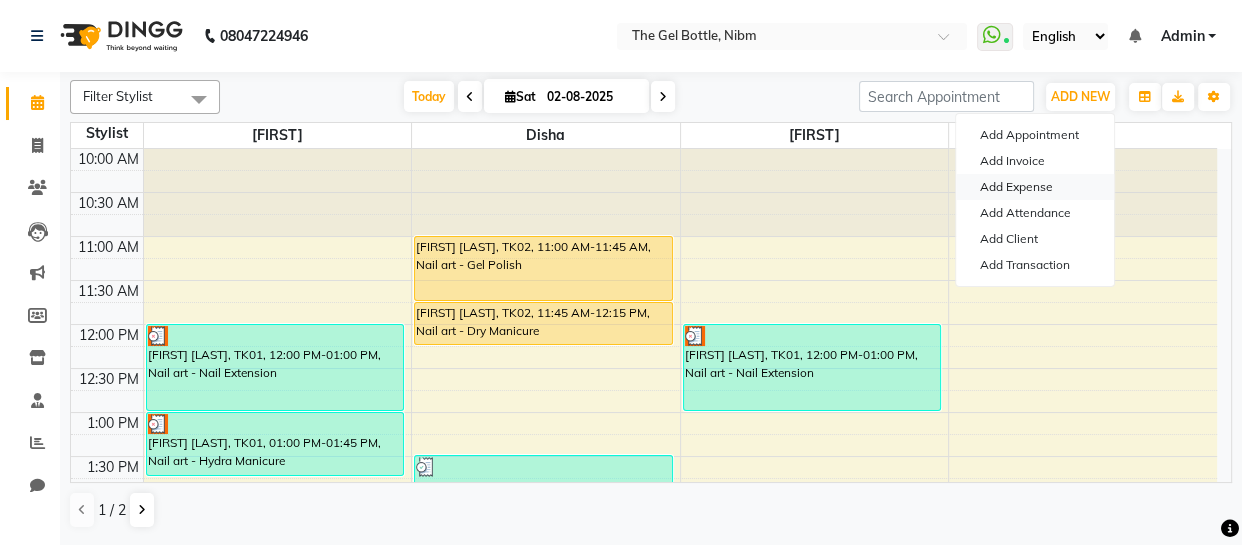 click on "Add Expense" at bounding box center (1035, 187) 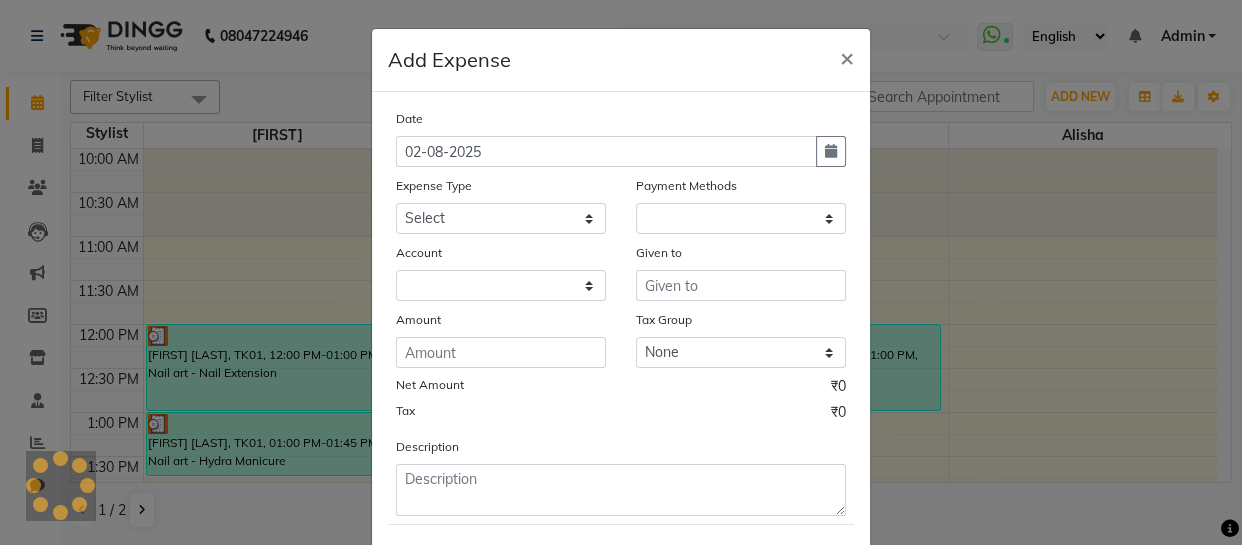 select on "1" 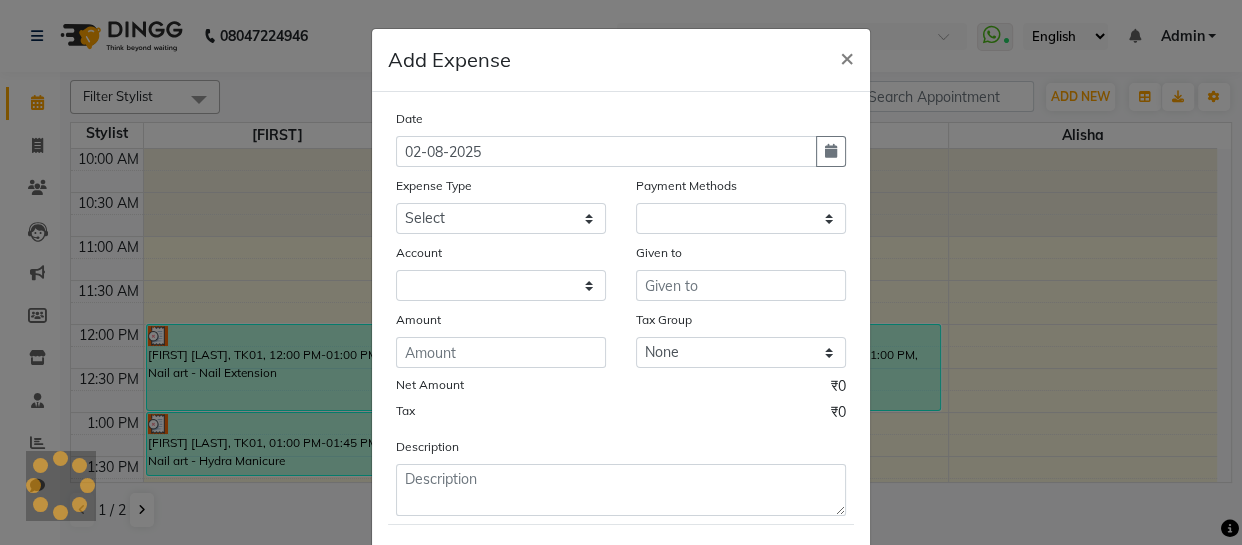 select on "6903" 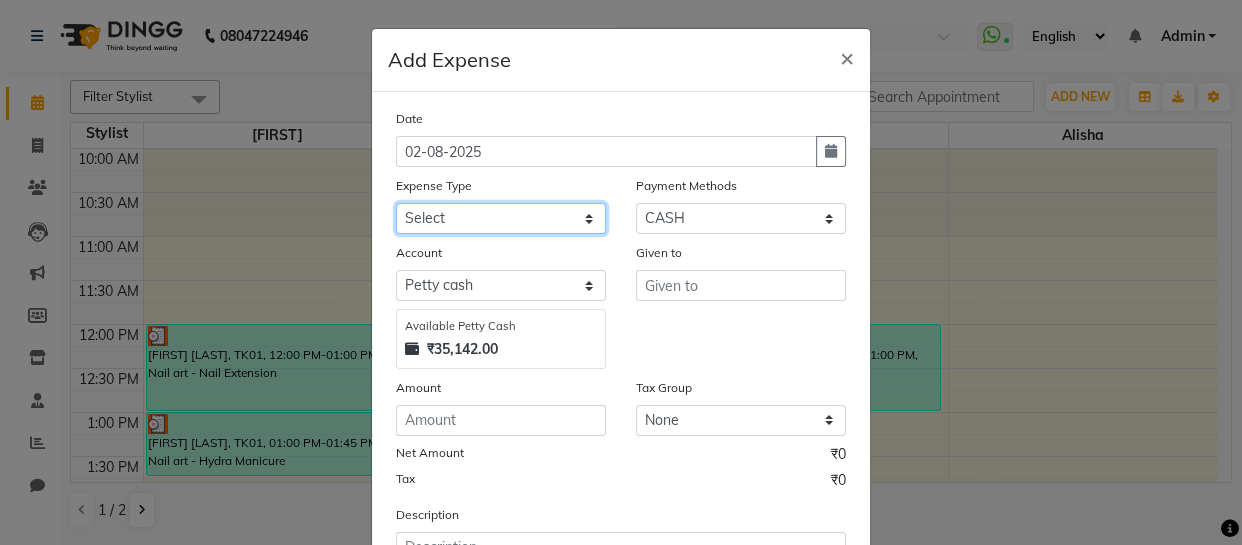 click on "Select Advance Salary Bank charges Car maintenance  Cash transfer to bank Cash transfer to hub Client Snacks Clinical charges Equipment Fuel Govt fee Incentive Insurance International purchase Loan Repayment Maintenance Marketing Miscellaneous MRA Other Pantry Product Rent Salary Staff Snacks Tax Tea & Refreshment Utilities" 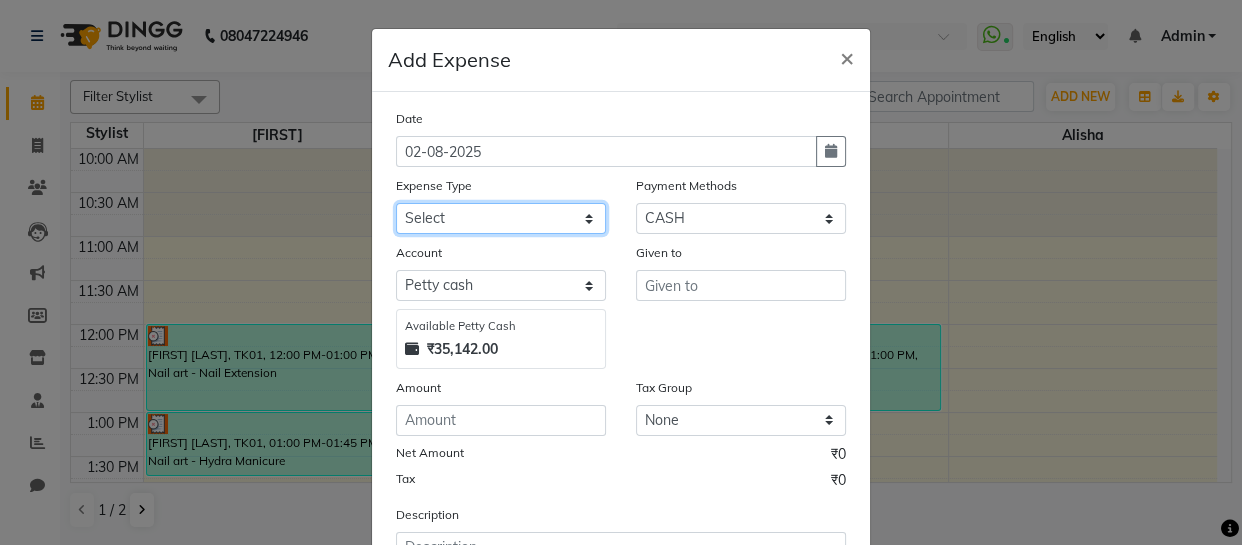 select on "9" 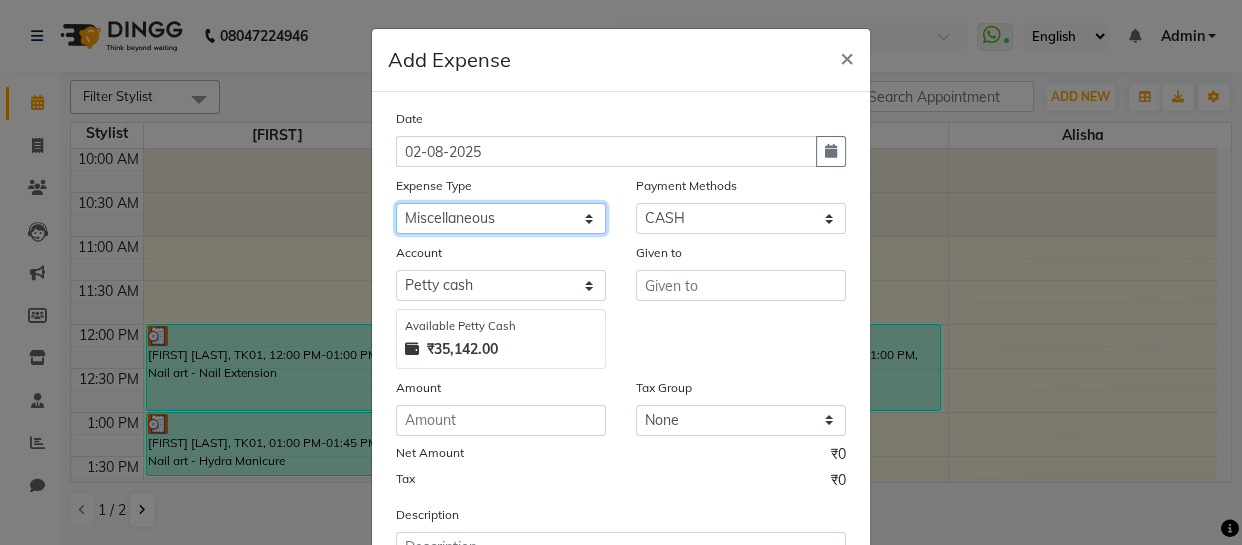 click on "Select Advance Salary Bank charges Car maintenance  Cash transfer to bank Cash transfer to hub Client Snacks Clinical charges Equipment Fuel Govt fee Incentive Insurance International purchase Loan Repayment Maintenance Marketing Miscellaneous MRA Other Pantry Product Rent Salary Staff Snacks Tax Tea & Refreshment Utilities" 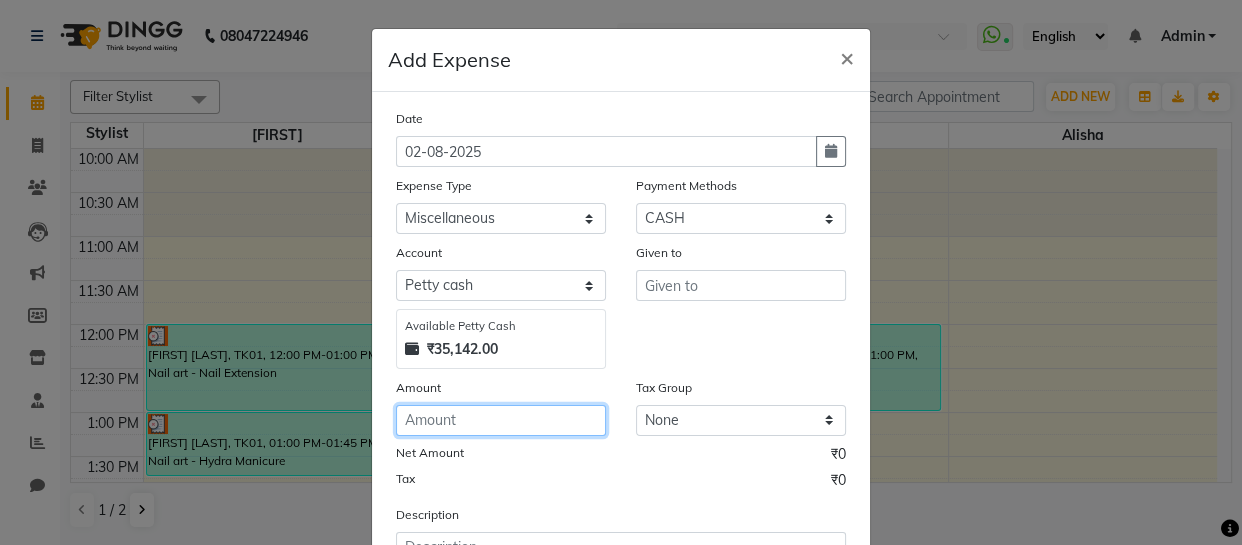 click 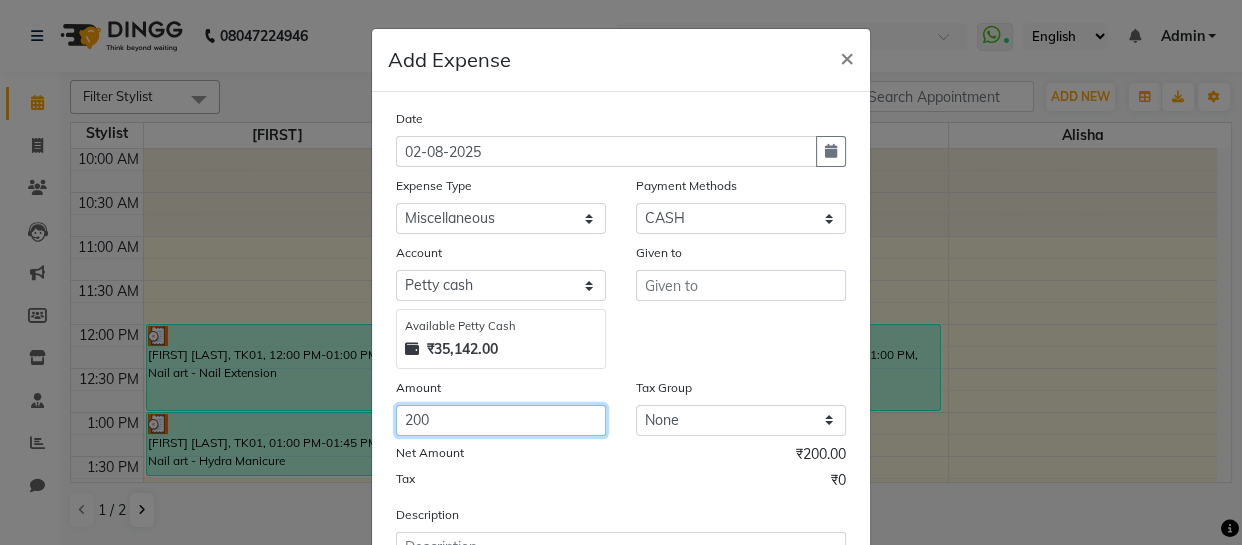 type on "200" 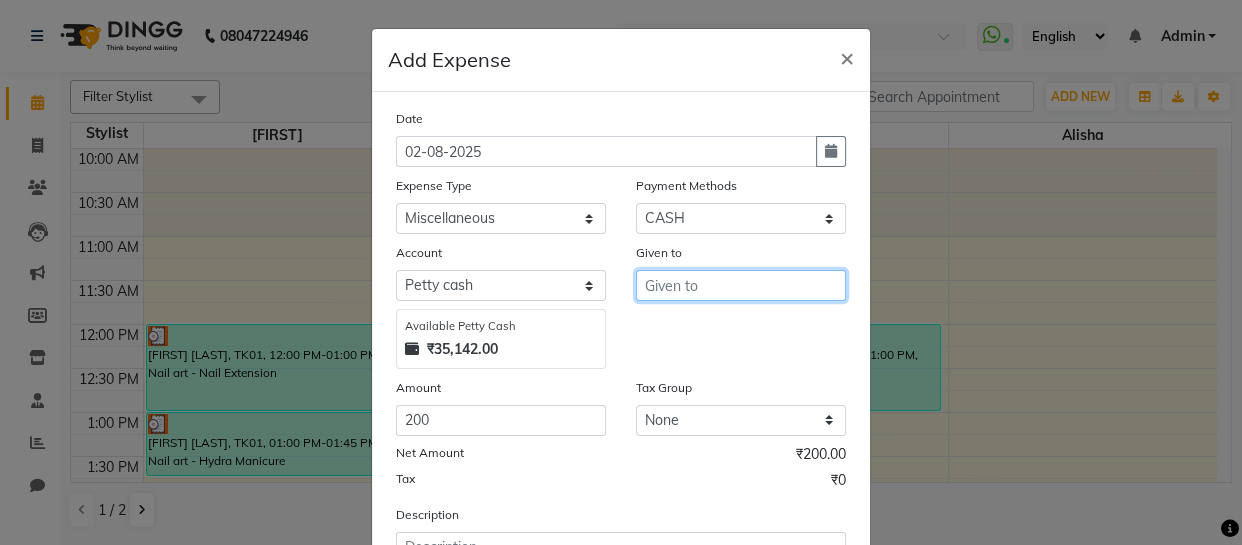 click at bounding box center [741, 285] 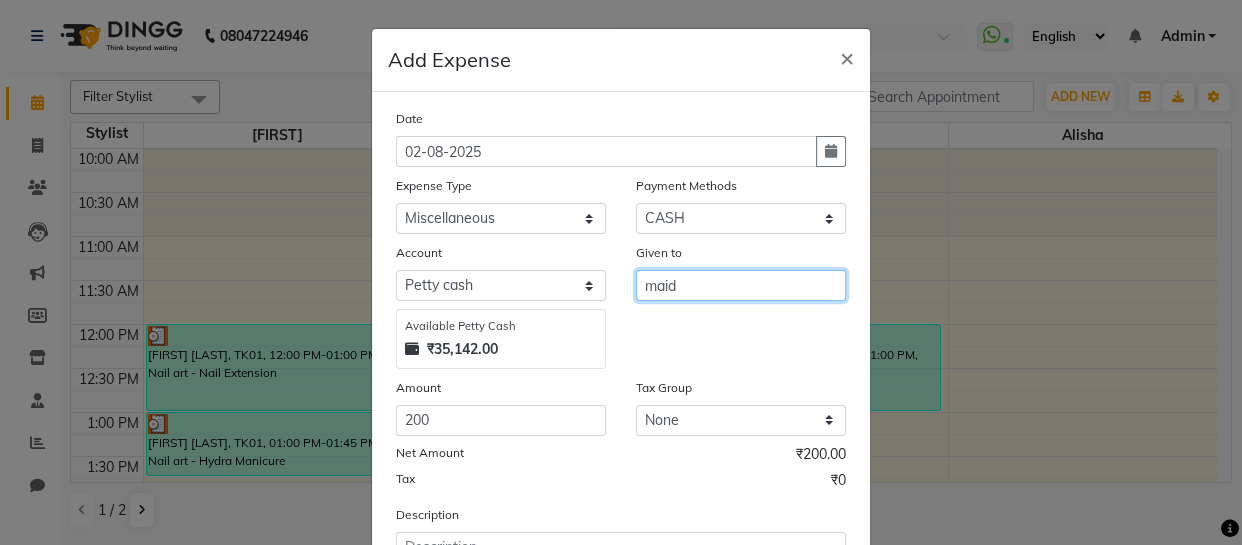 scroll, scrollTop: 173, scrollLeft: 0, axis: vertical 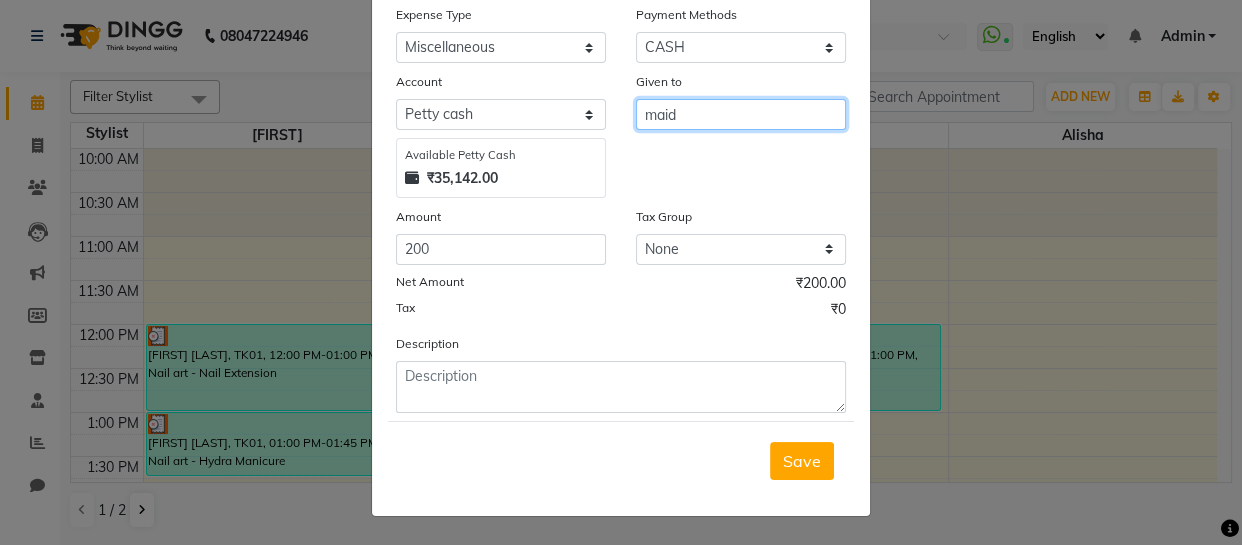 type on "maid" 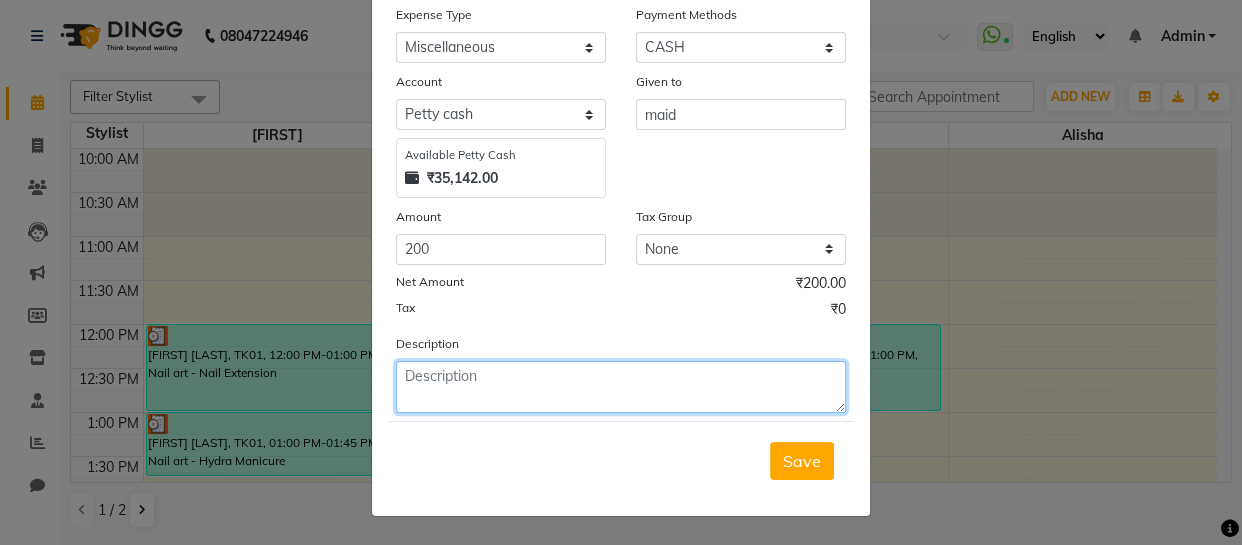click 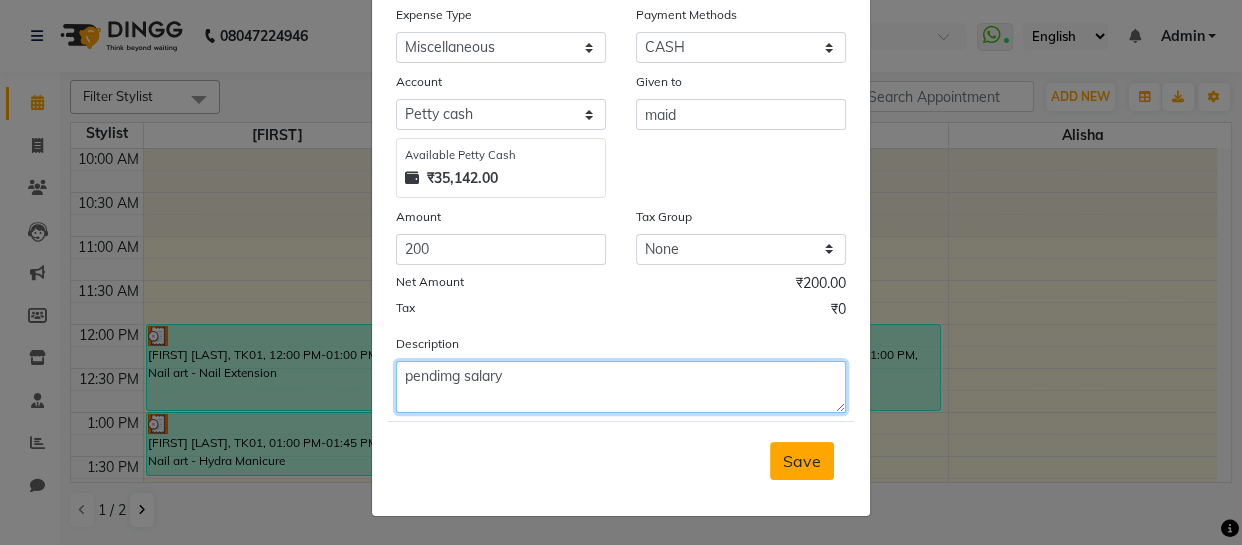 type on "pendimg salary" 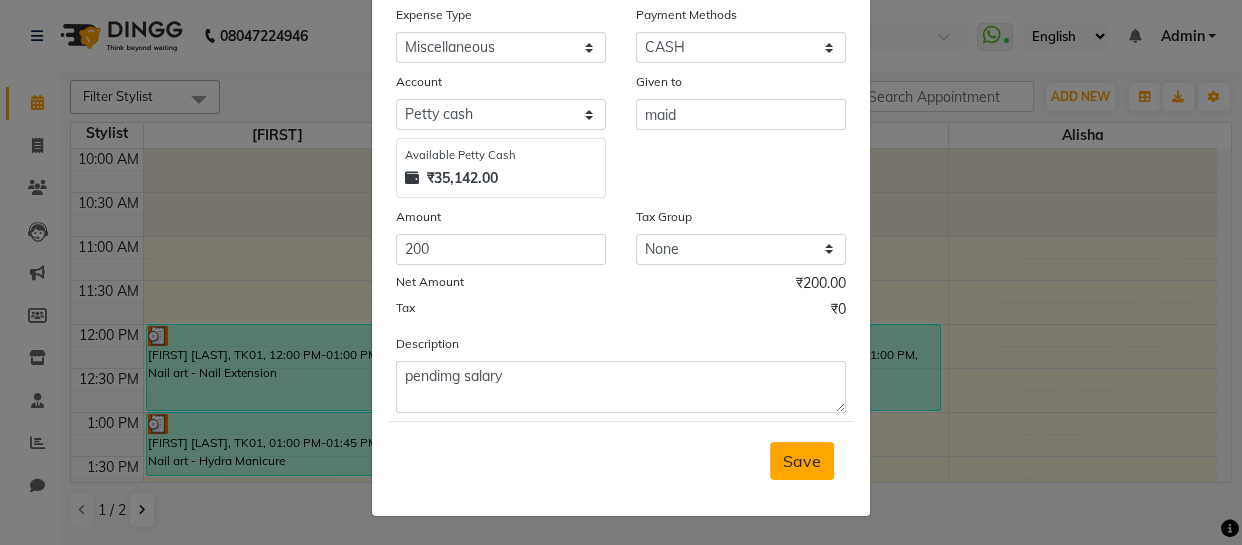 click on "Save" at bounding box center (802, 461) 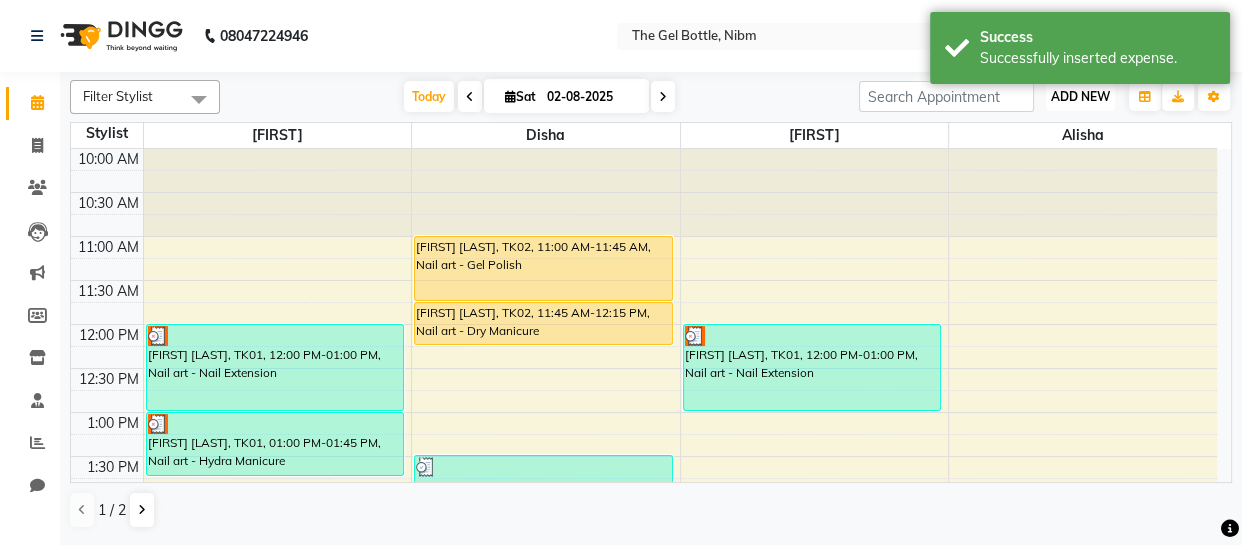 click on "ADD NEW" at bounding box center (1080, 96) 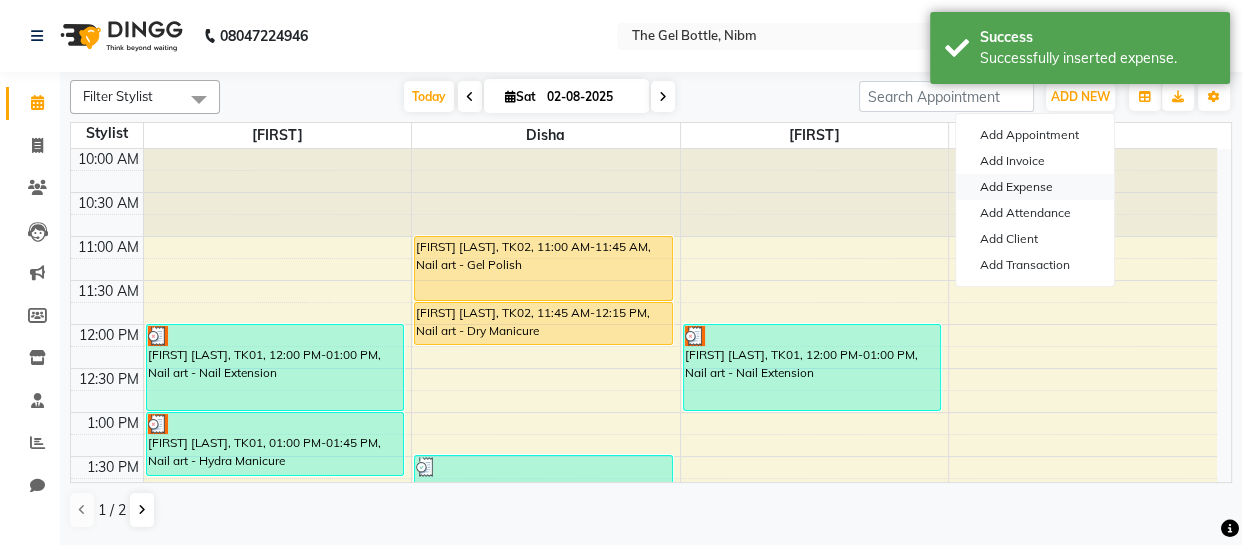 click on "Add Expense" at bounding box center (1035, 187) 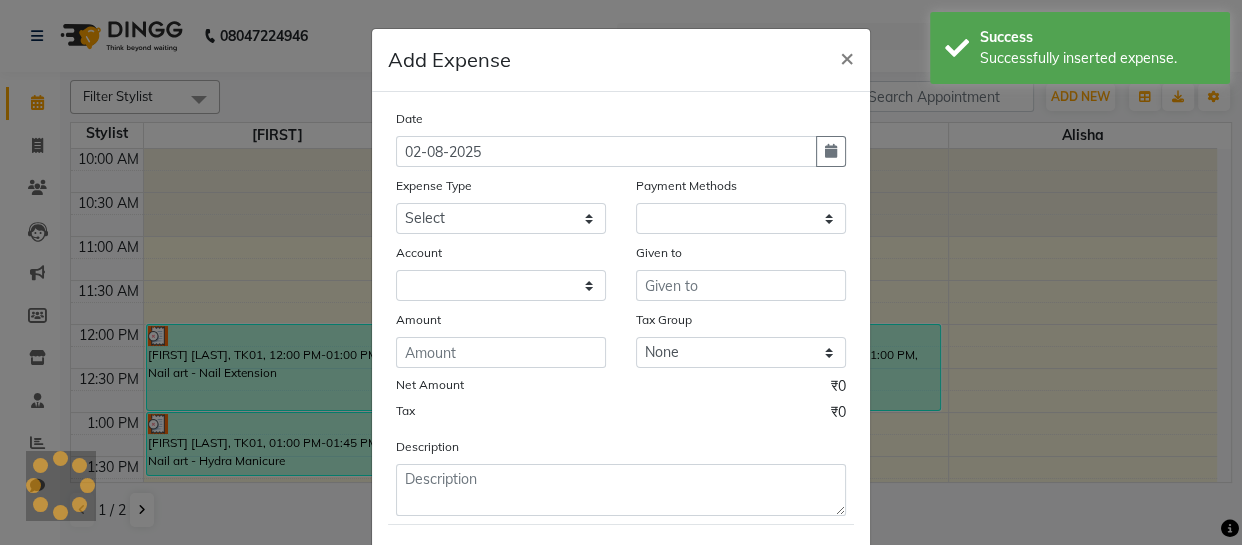 select on "1" 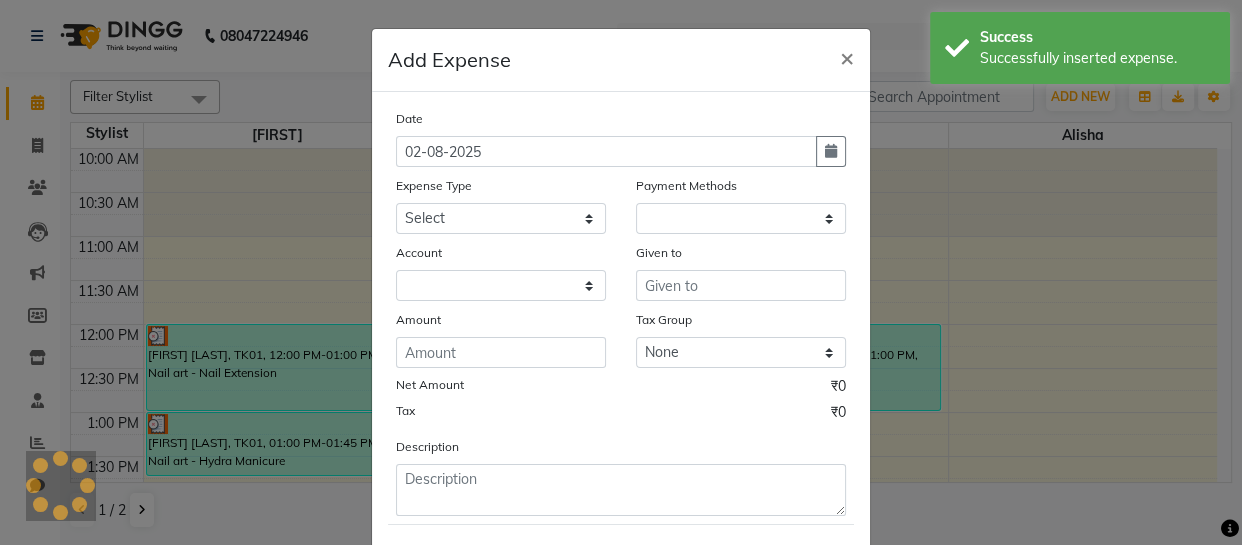 select on "6903" 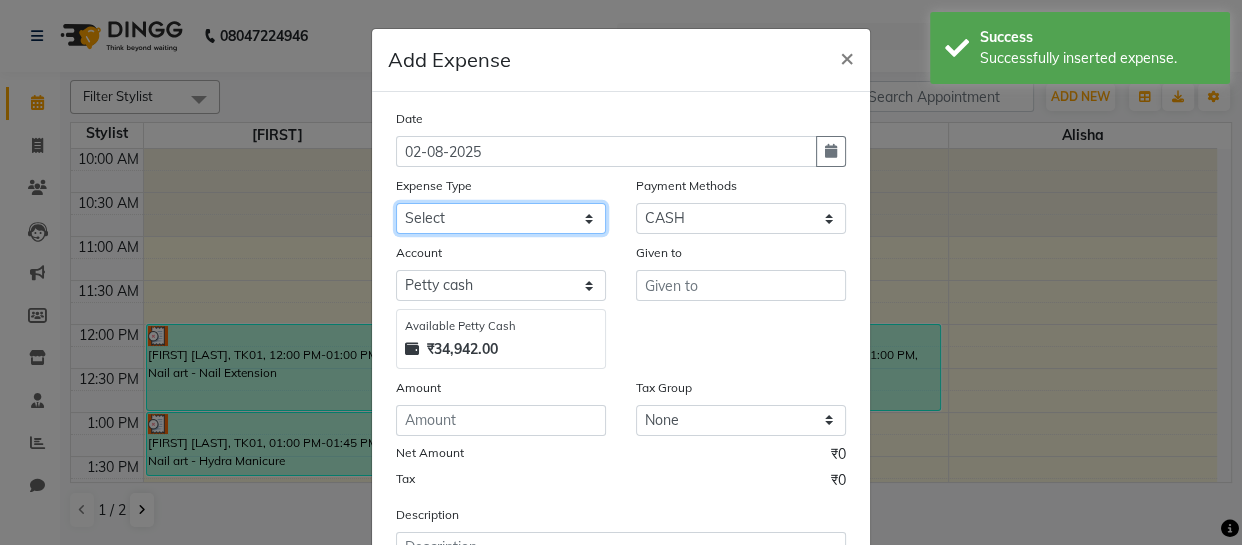 click on "Select Advance Salary Bank charges Car maintenance  Cash transfer to bank Cash transfer to hub Client Snacks Clinical charges Equipment Fuel Govt fee Incentive Insurance International purchase Loan Repayment Maintenance Marketing Miscellaneous MRA Other Pantry Product Rent Salary Staff Snacks Tax Tea & Refreshment Utilities" 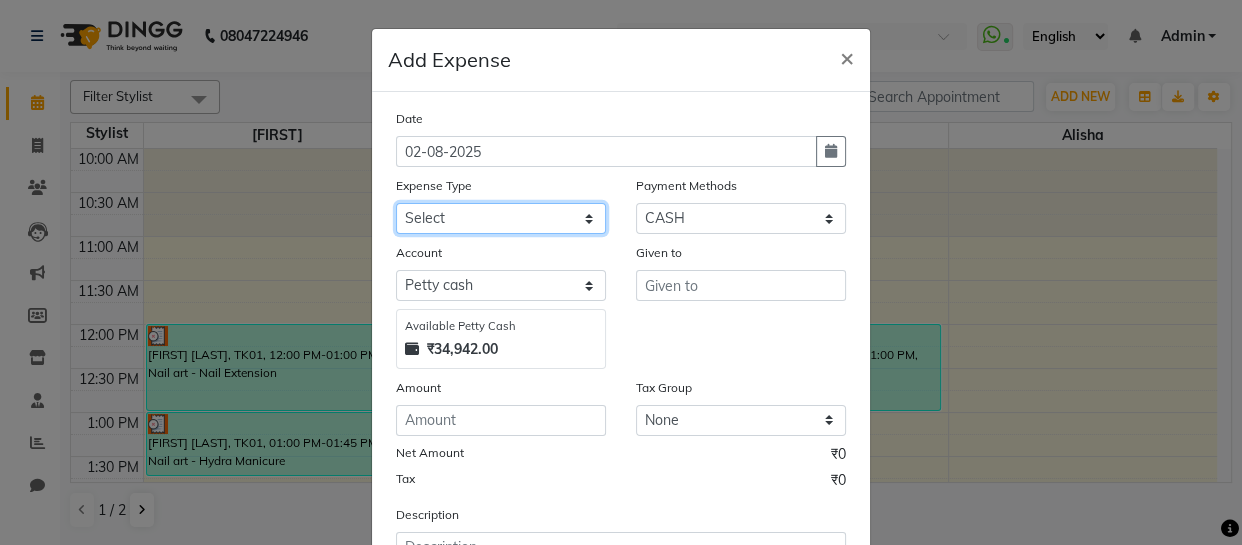 select on "9" 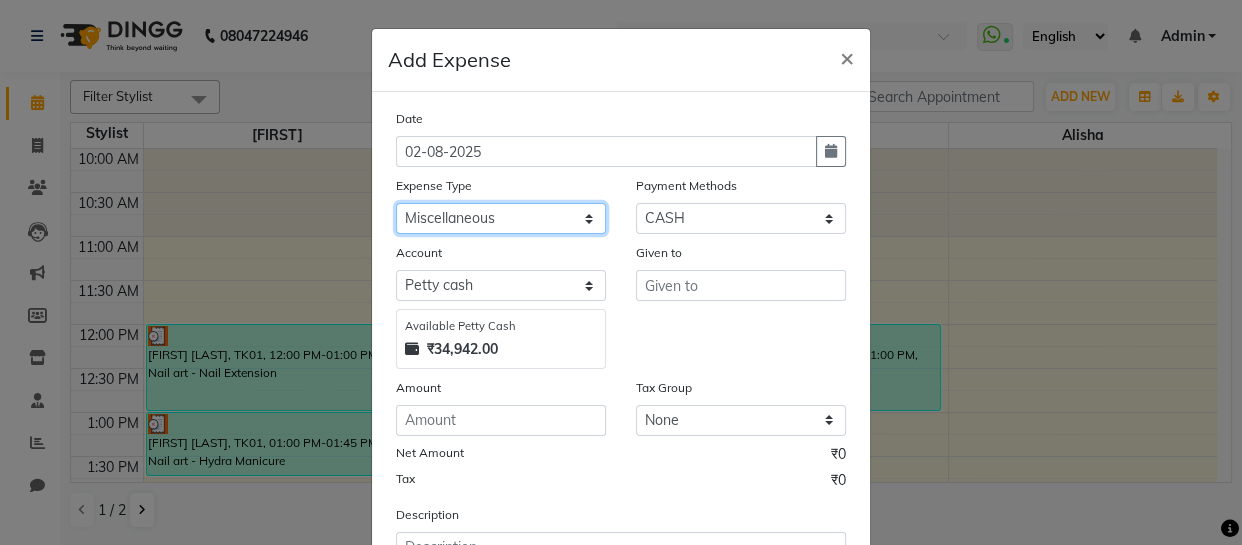 click on "Select Advance Salary Bank charges Car maintenance  Cash transfer to bank Cash transfer to hub Client Snacks Clinical charges Equipment Fuel Govt fee Incentive Insurance International purchase Loan Repayment Maintenance Marketing Miscellaneous MRA Other Pantry Product Rent Salary Staff Snacks Tax Tea & Refreshment Utilities" 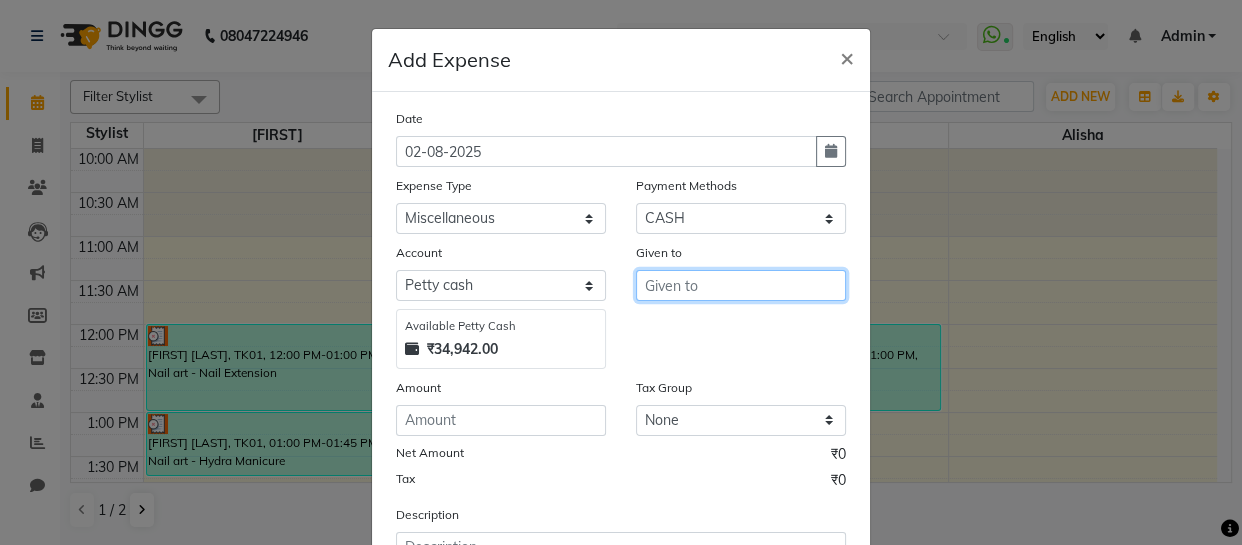 click at bounding box center [741, 285] 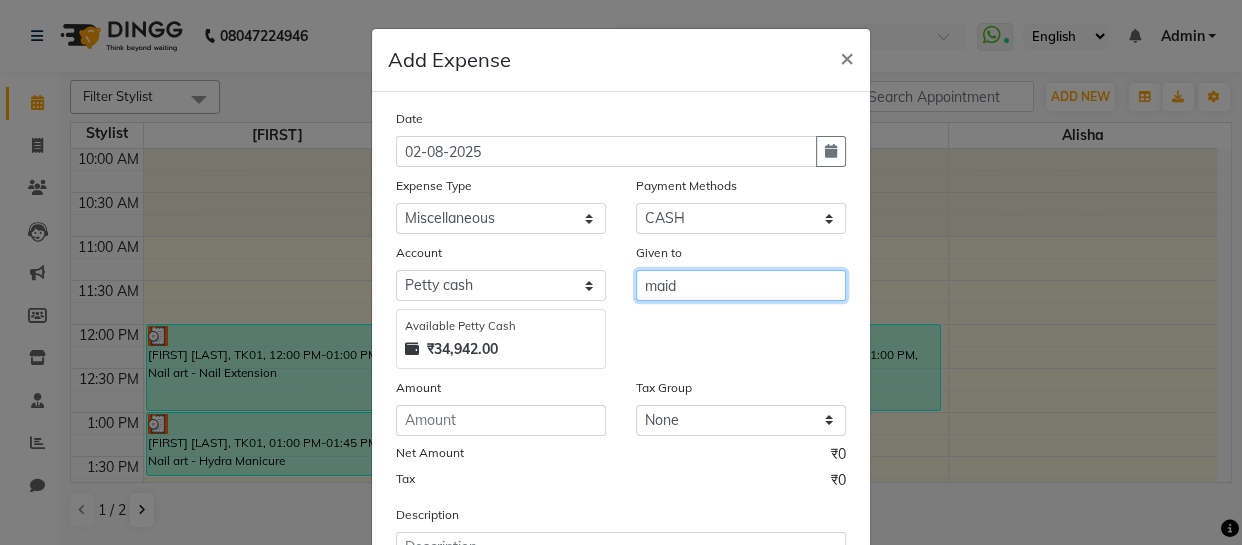 type on "maid" 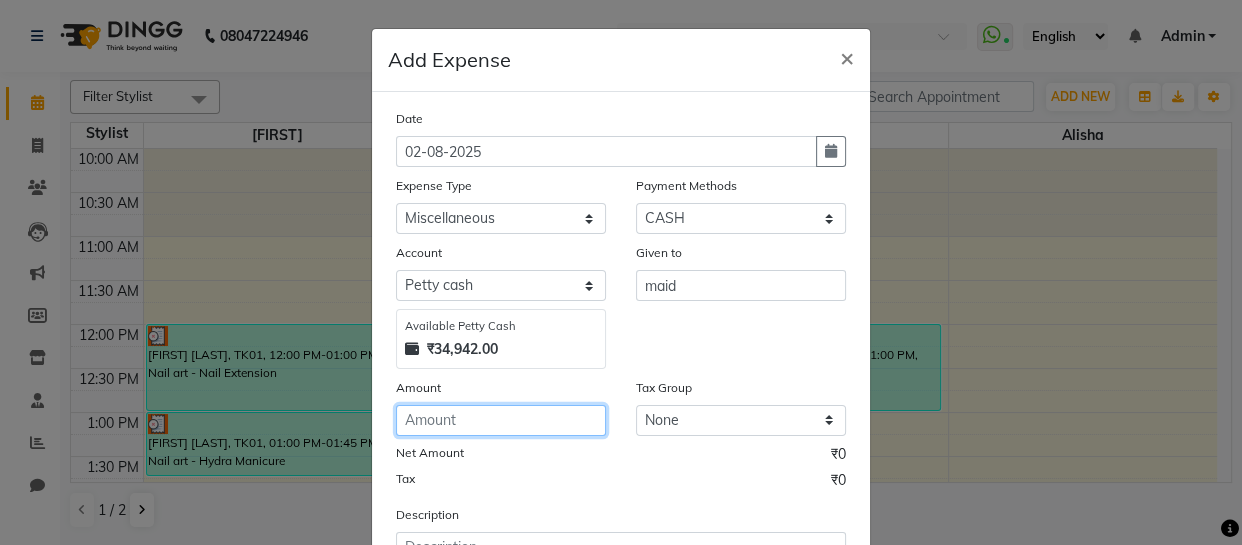 click 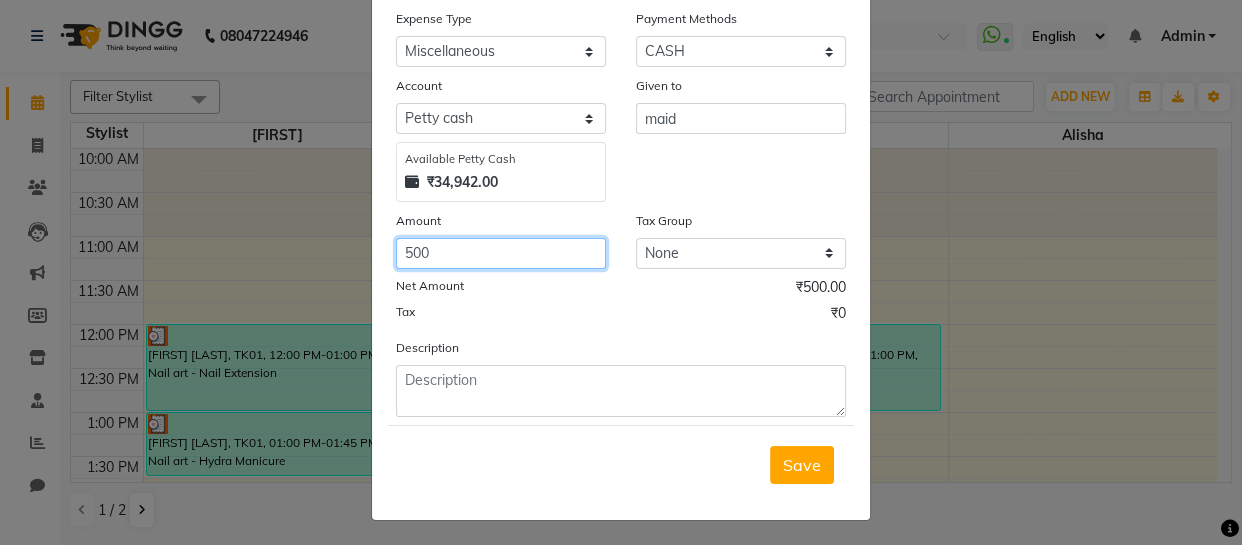 scroll, scrollTop: 173, scrollLeft: 0, axis: vertical 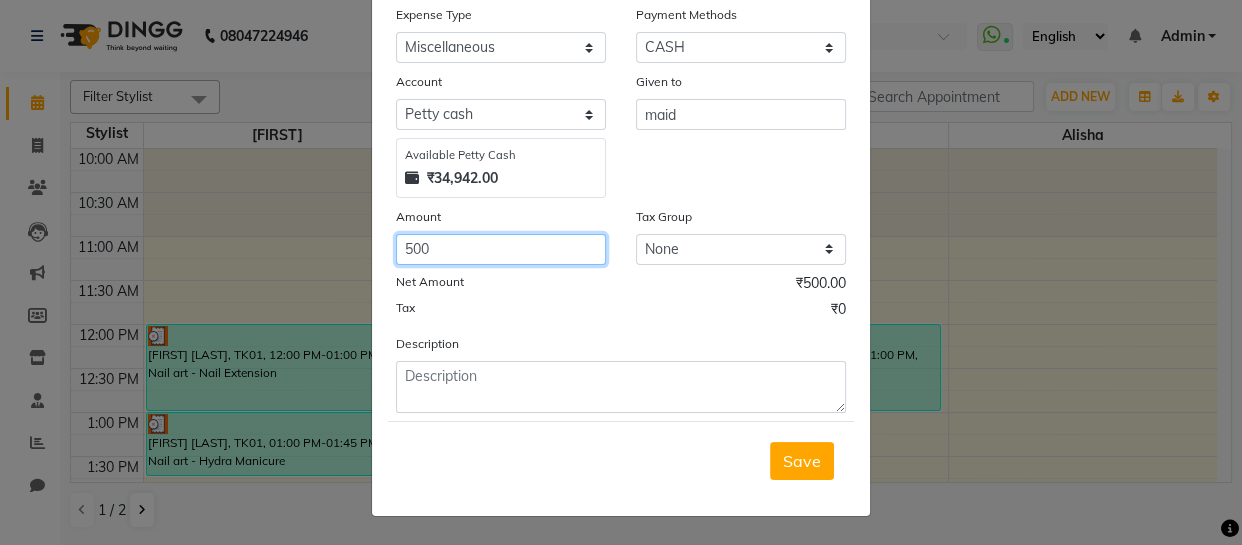 type on "500" 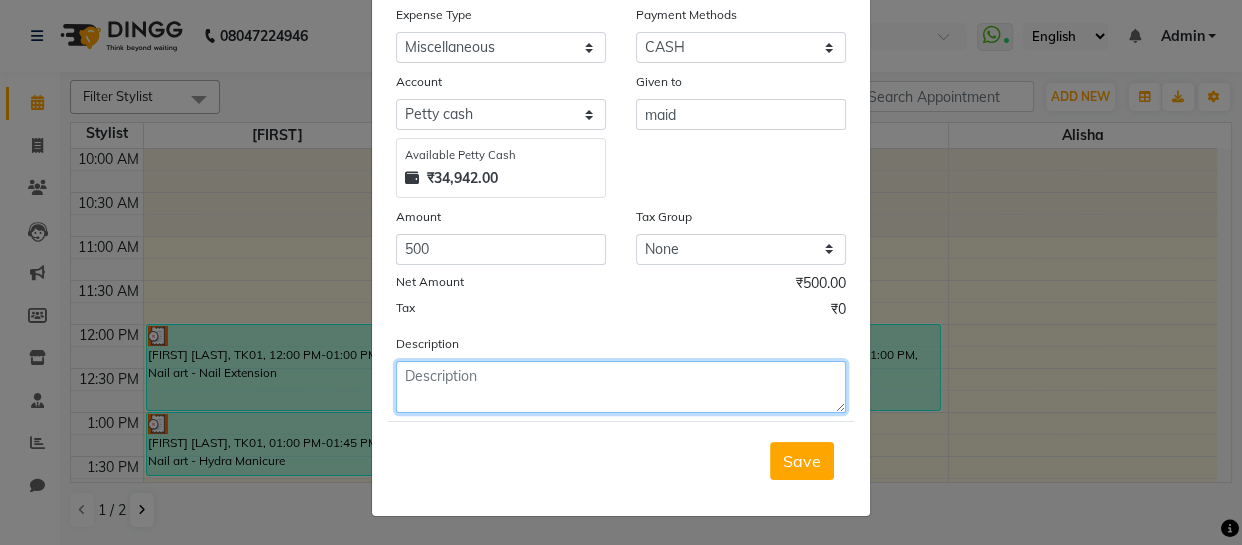 click 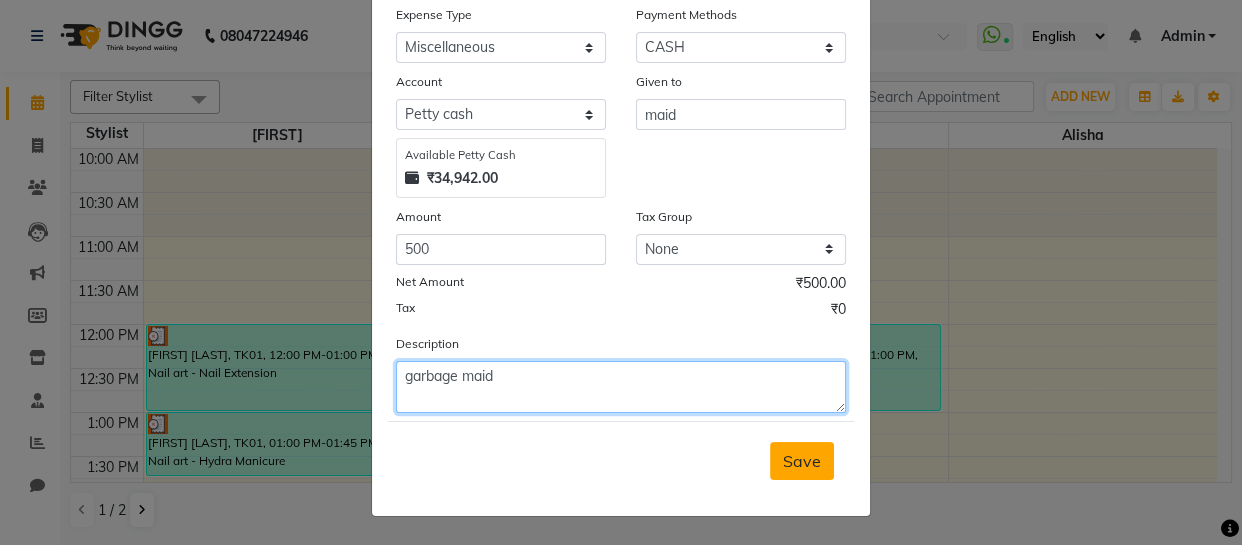 type on "garbage maid" 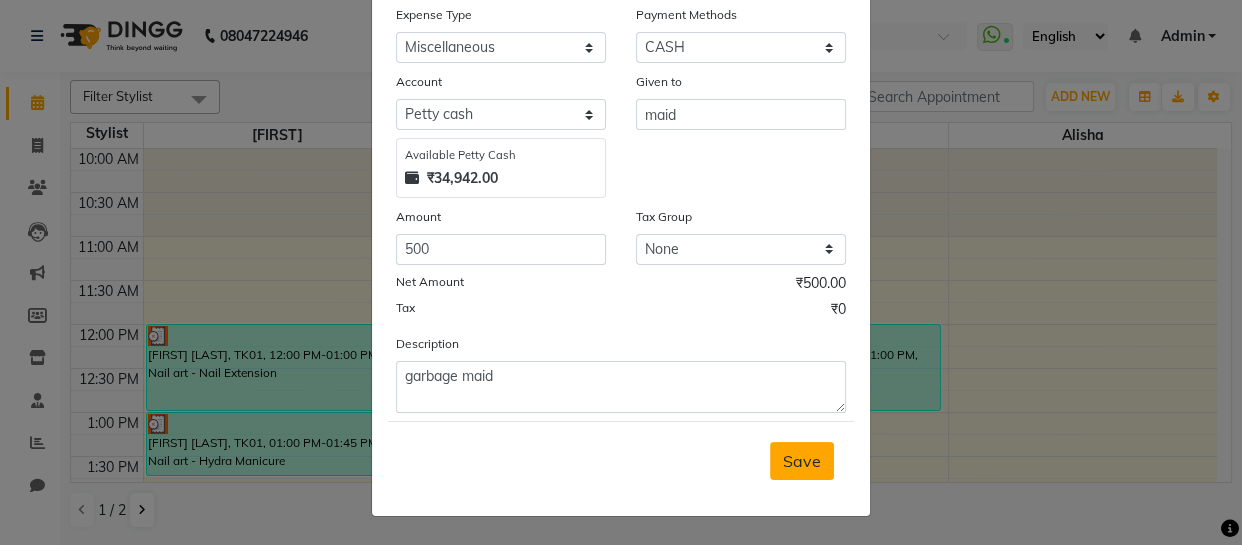 click on "Save" at bounding box center [802, 461] 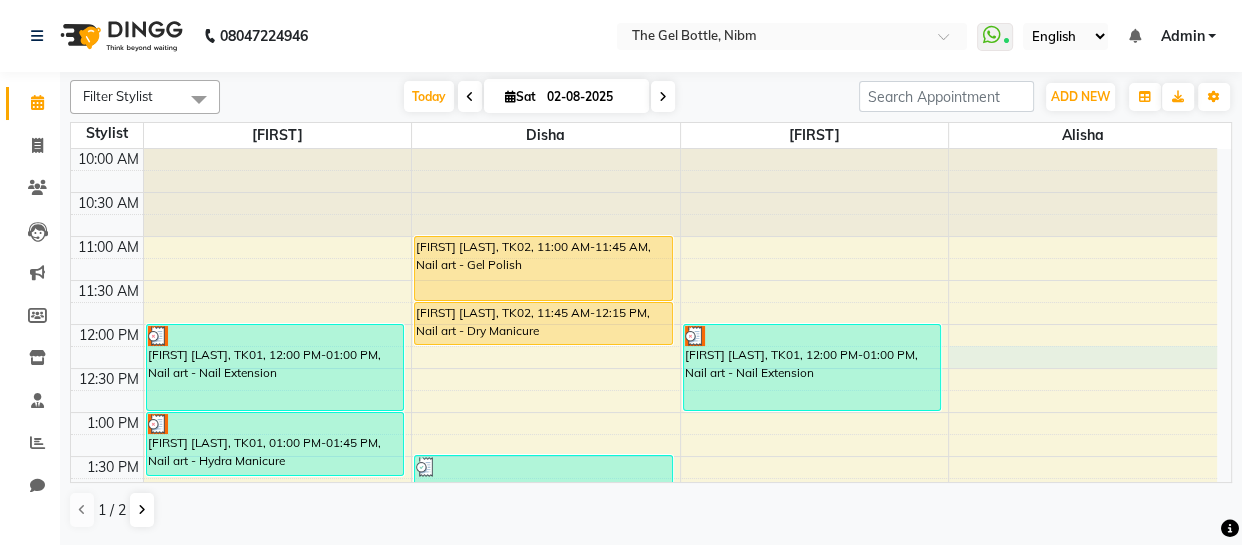 click on "10:00 AM 10:30 AM 11:00 AM 11:30 AM 12:00 PM 12:30 PM 1:00 PM 1:30 PM 2:00 PM 2:30 PM 3:00 PM 3:30 PM 4:00 PM 4:30 PM 5:00 PM 5:30 PM 6:00 PM 6:30 PM 7:00 PM 7:30 PM 8:00 PM 8:30 PM     [FIRST] [LAST], TK01, 12:00 PM-01:00 PM, Nail art - Nail Extension     [FIRST] [LAST], TK01, 01:00 PM-01:45 PM, Nail art - Hydra Manicure    [FIRST] [LAST], TK02, 11:00 AM-11:45 AM, Nail art - Gel Polish    [FIRST] [LAST], TK02, 11:45 AM-12:15 PM, Nail art - Dry Manicure     [FIRST] [LAST], TK04, 01:30 PM-02:30 PM, Nail art - Refills     [FIRST] [LAST], TK01, 12:00 PM-01:00 PM, Nail art - Nail Extension     [FIRST], TK05, 04:00 PM-05:00 PM, Nail art - Nail Extension" at bounding box center (644, 632) 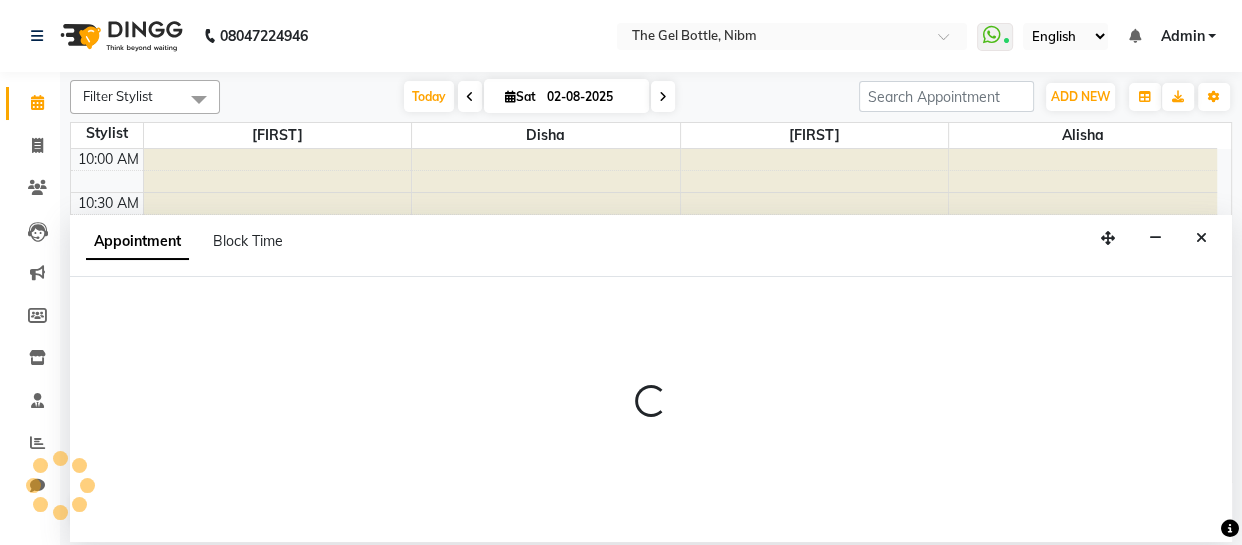 select on "85008" 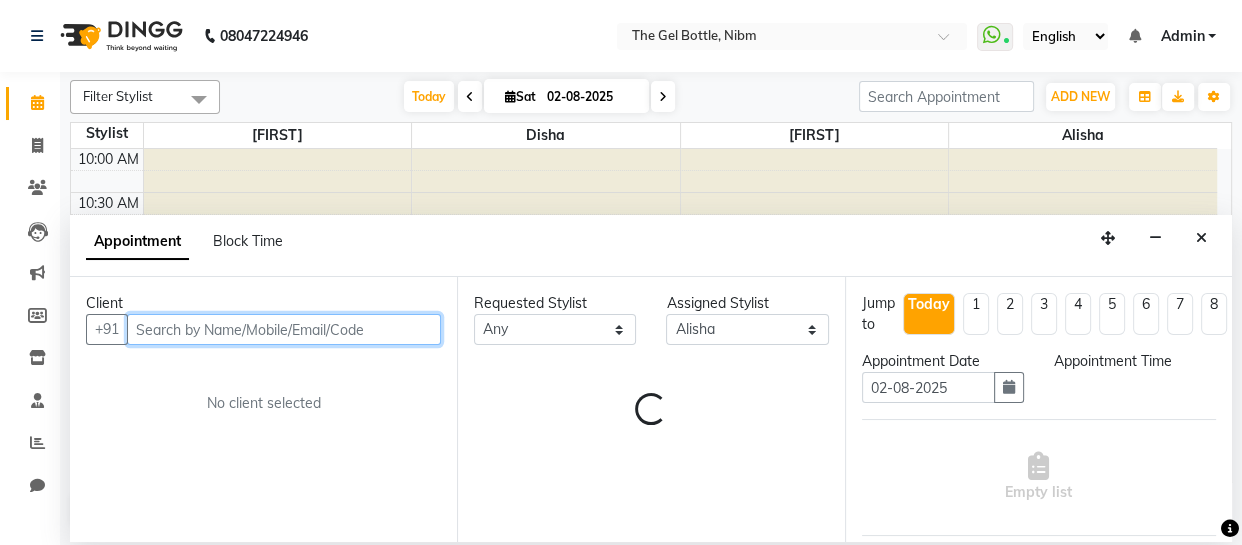 select on "735" 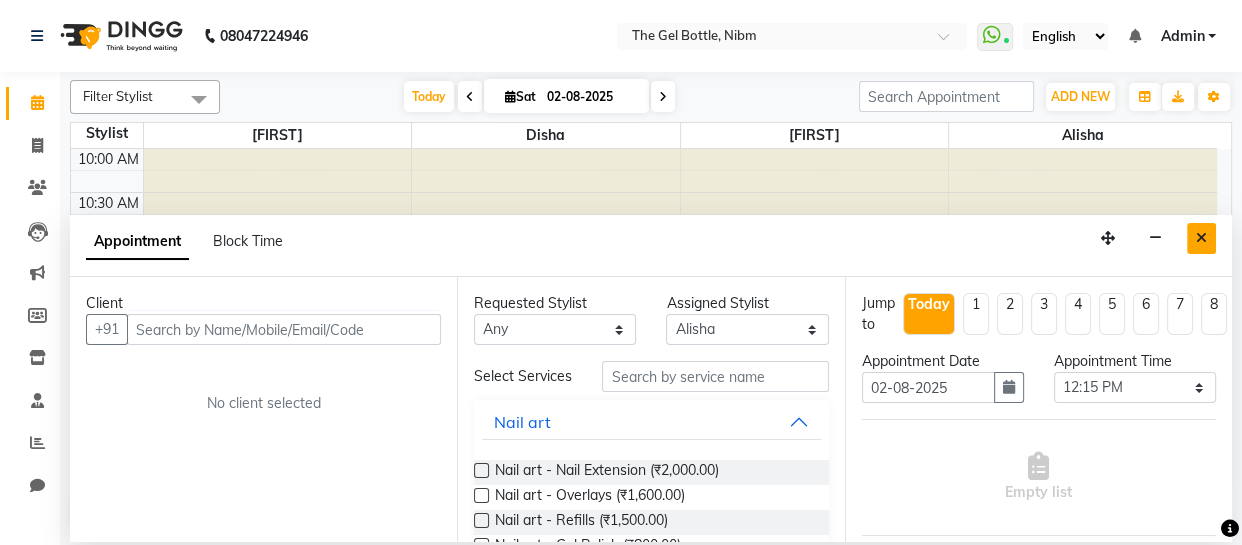 click at bounding box center [1201, 238] 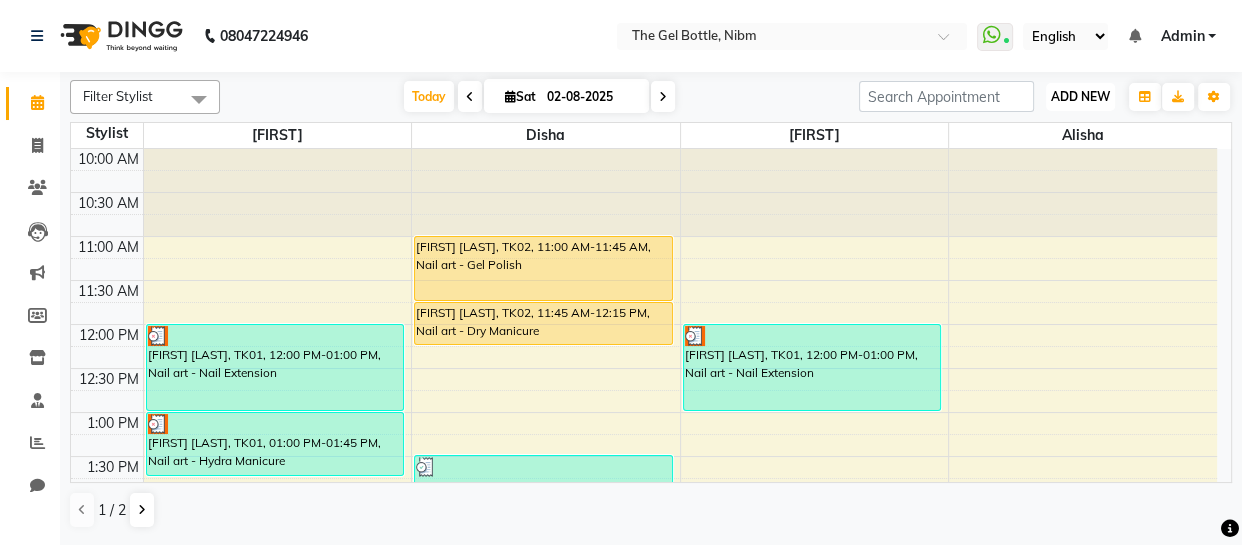 click on "ADD NEW" at bounding box center [1080, 96] 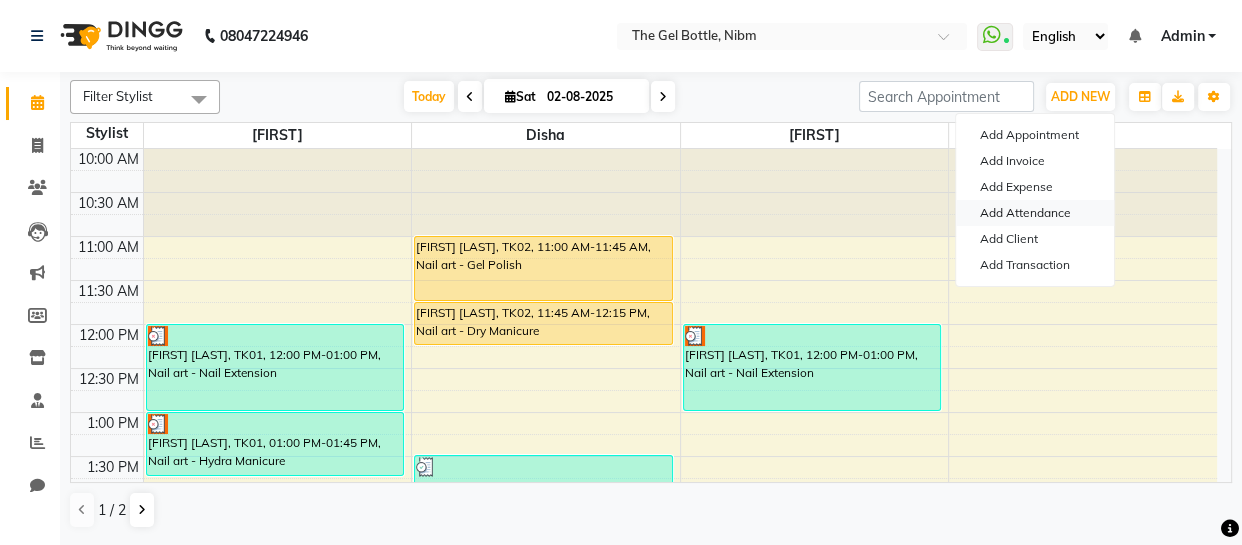 click on "Add Attendance" at bounding box center (1035, 213) 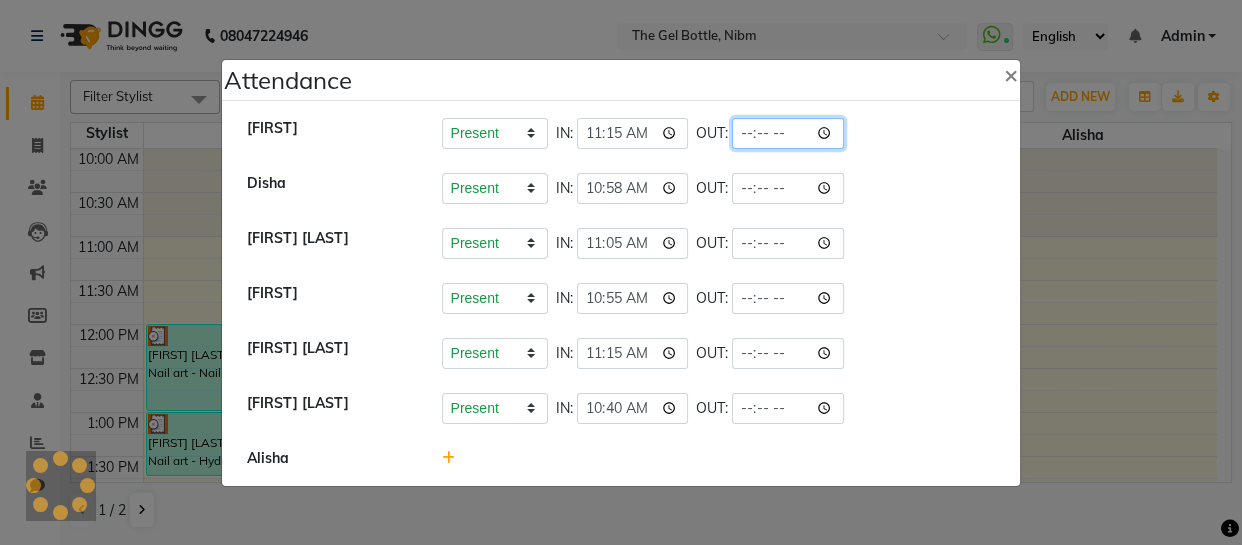 click 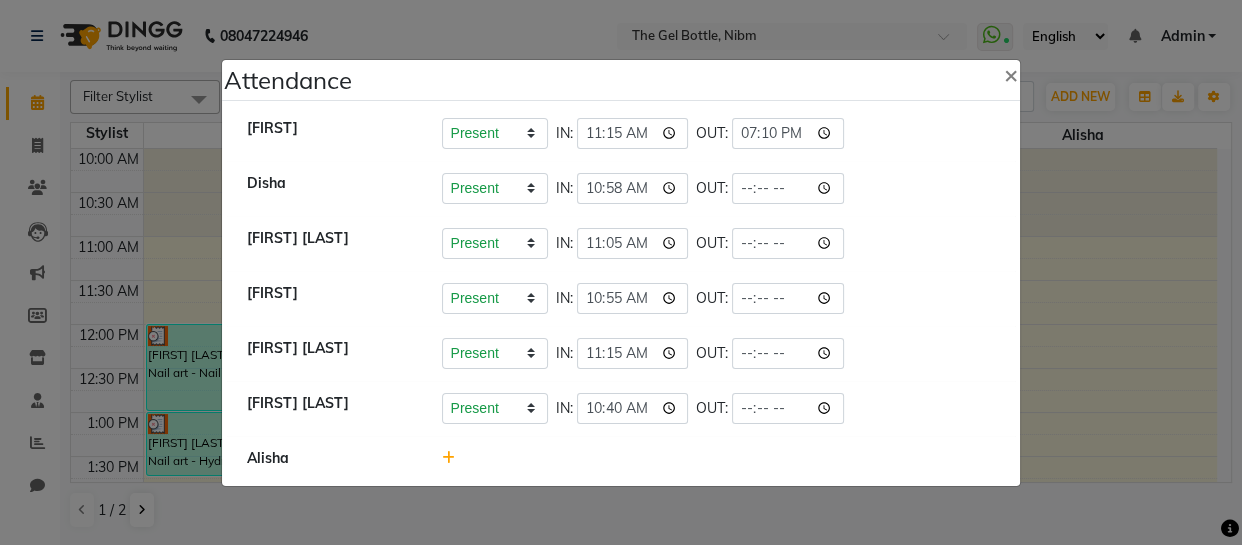 type on "19:10" 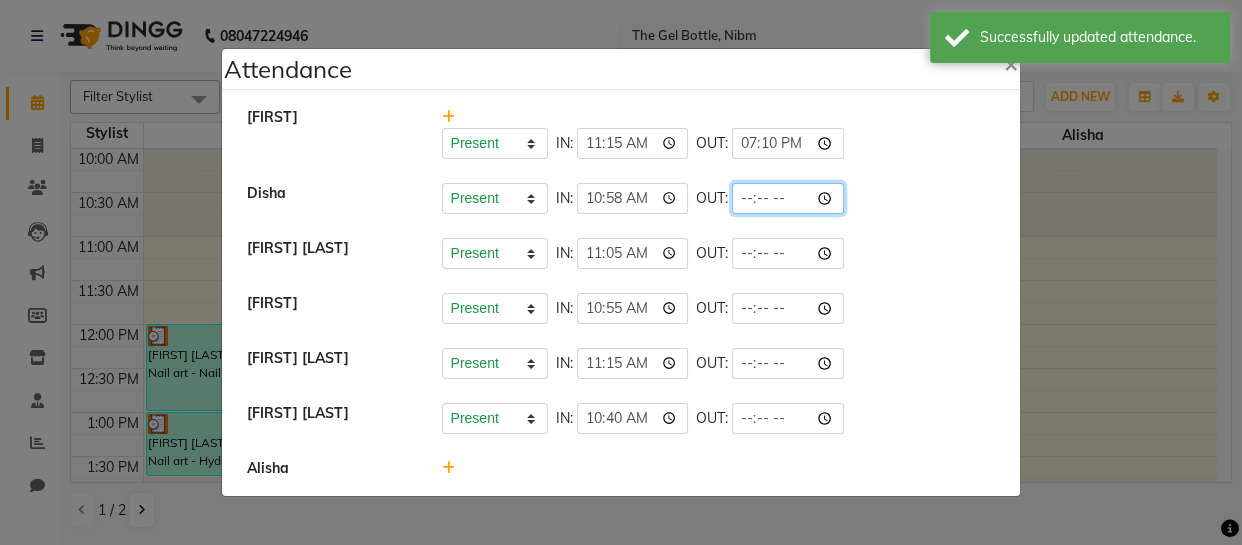 click 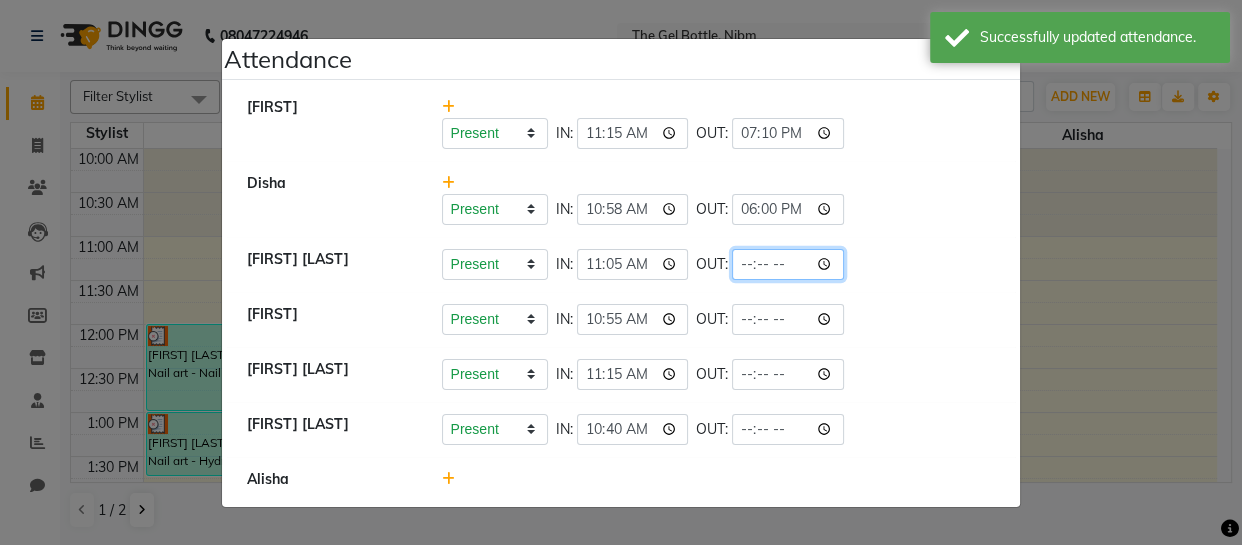 click 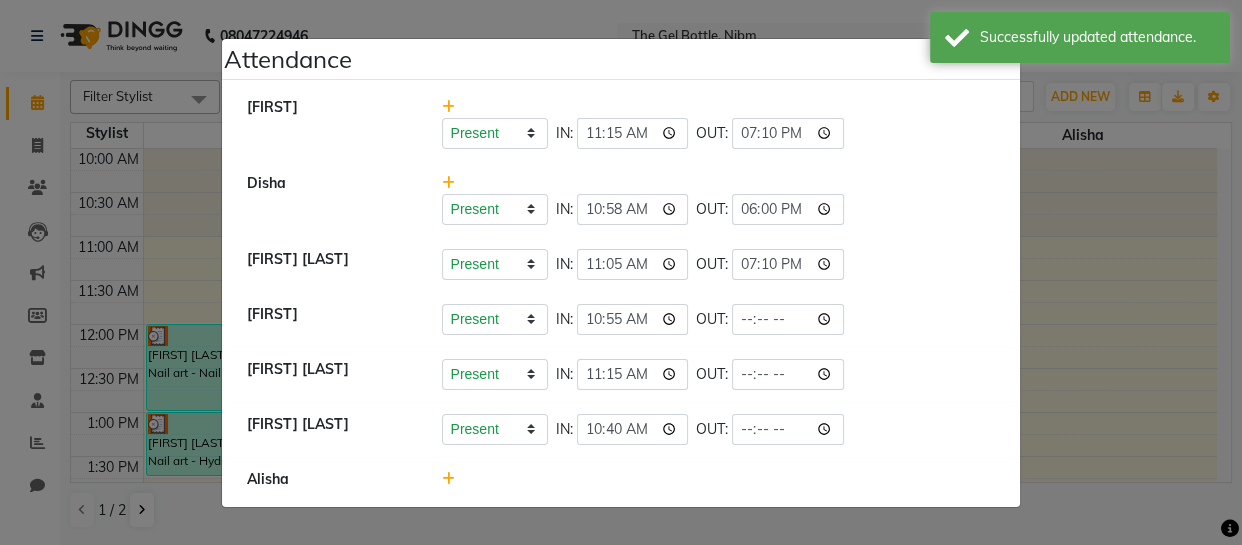 type on "19:10" 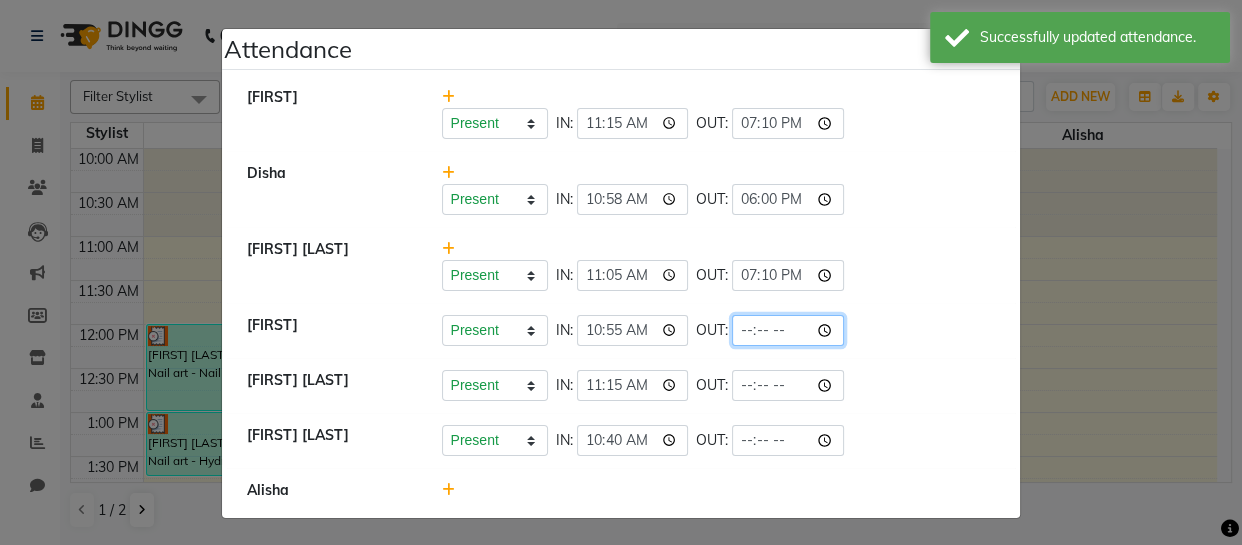 click 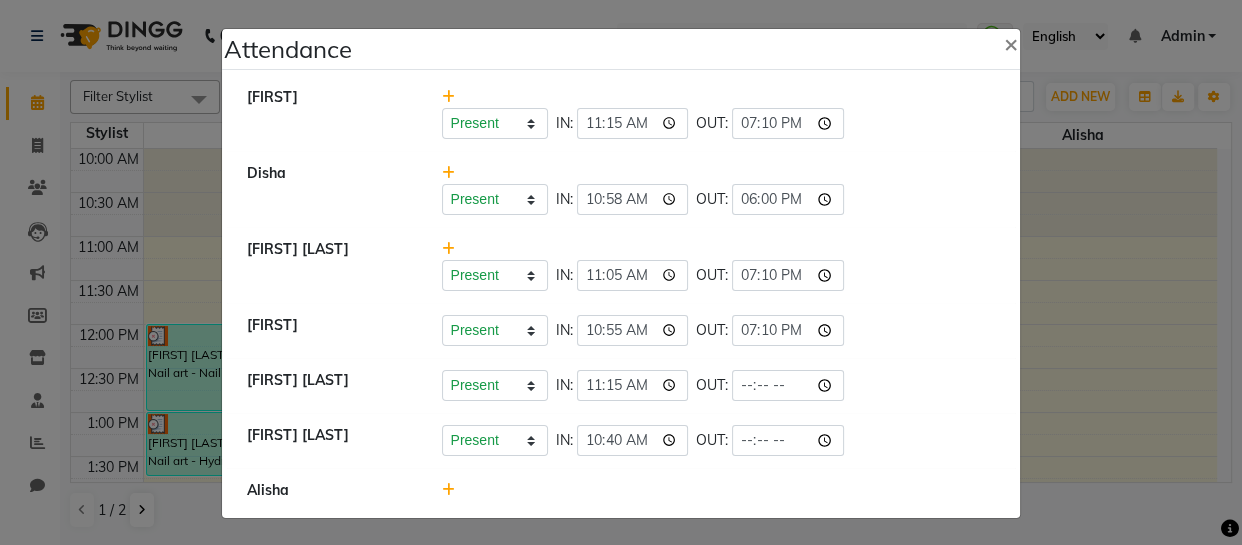 type on "19:10" 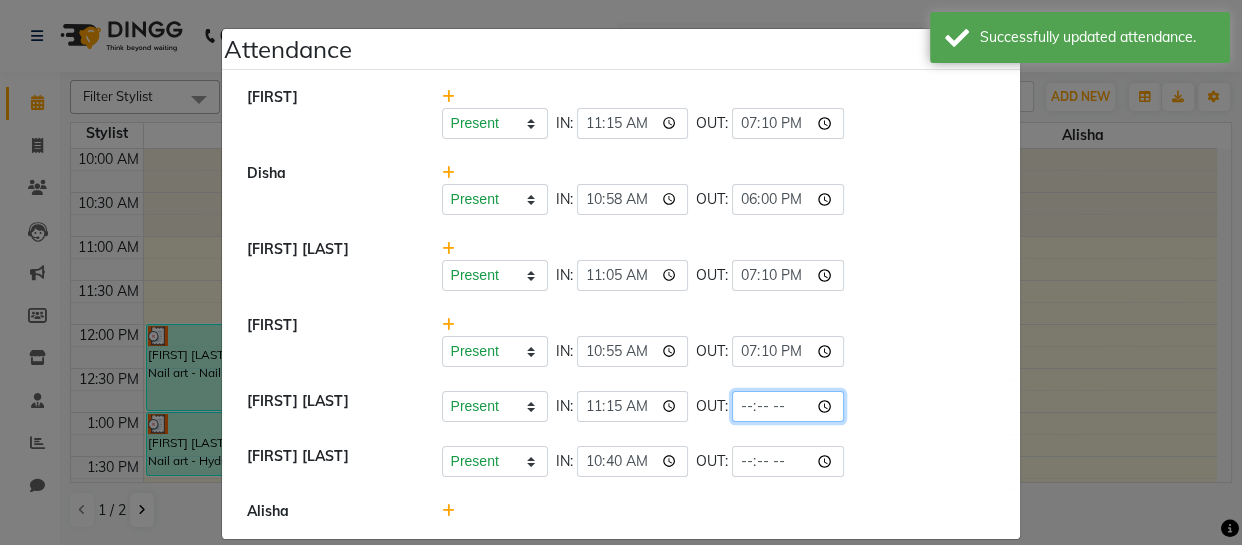 click 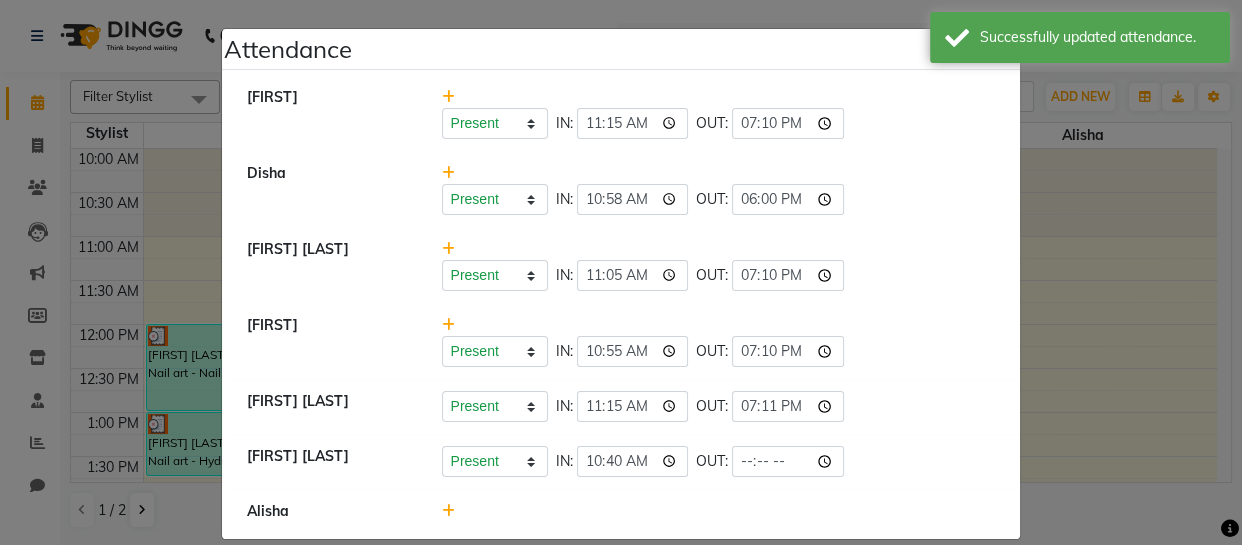 type on "19:11" 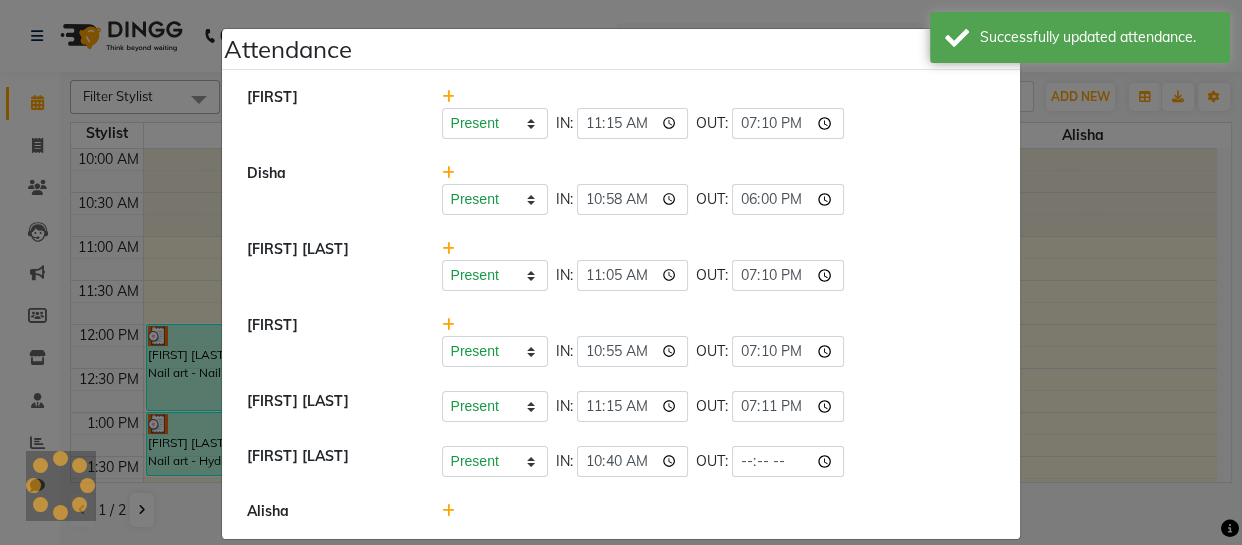 click on "Present   Absent   Late   Half Day   Weekly Off  IN:  11:15 OUT:  19:11" 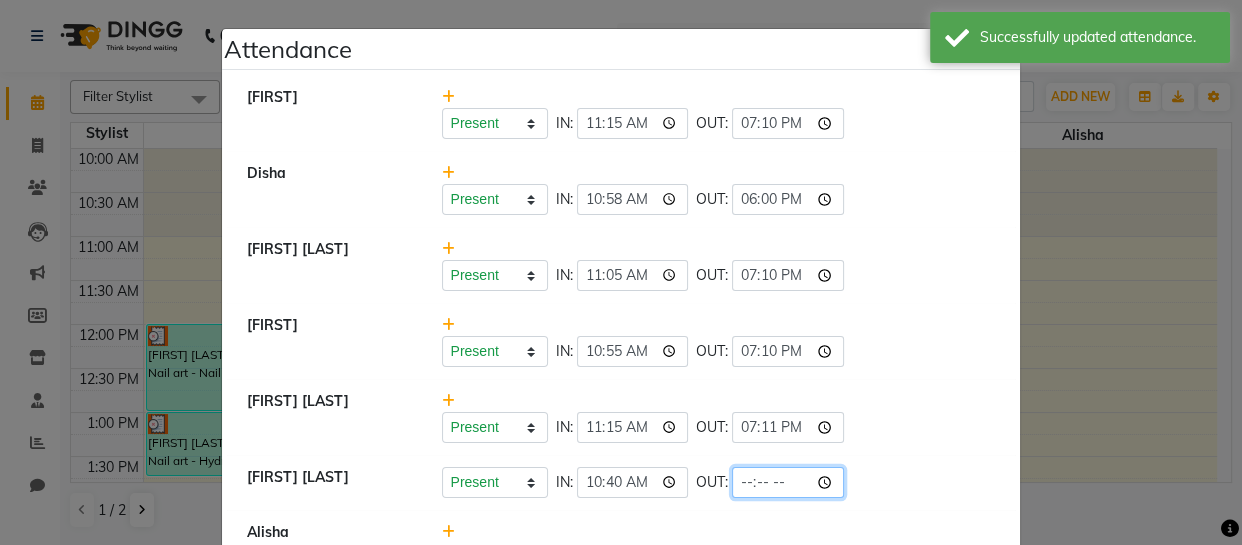 click 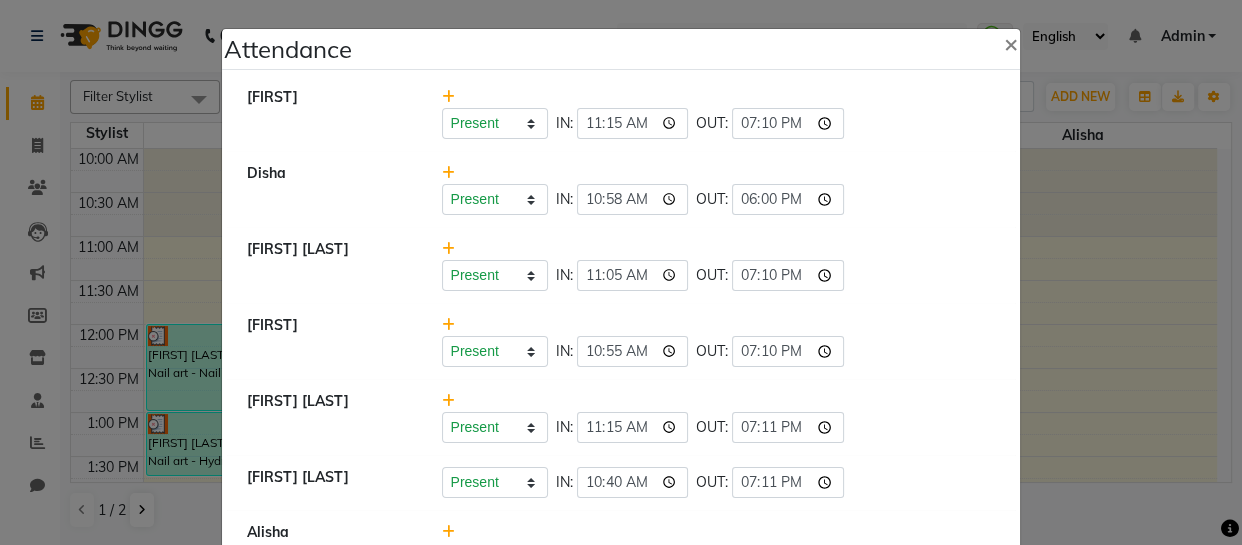 type on "19:11" 